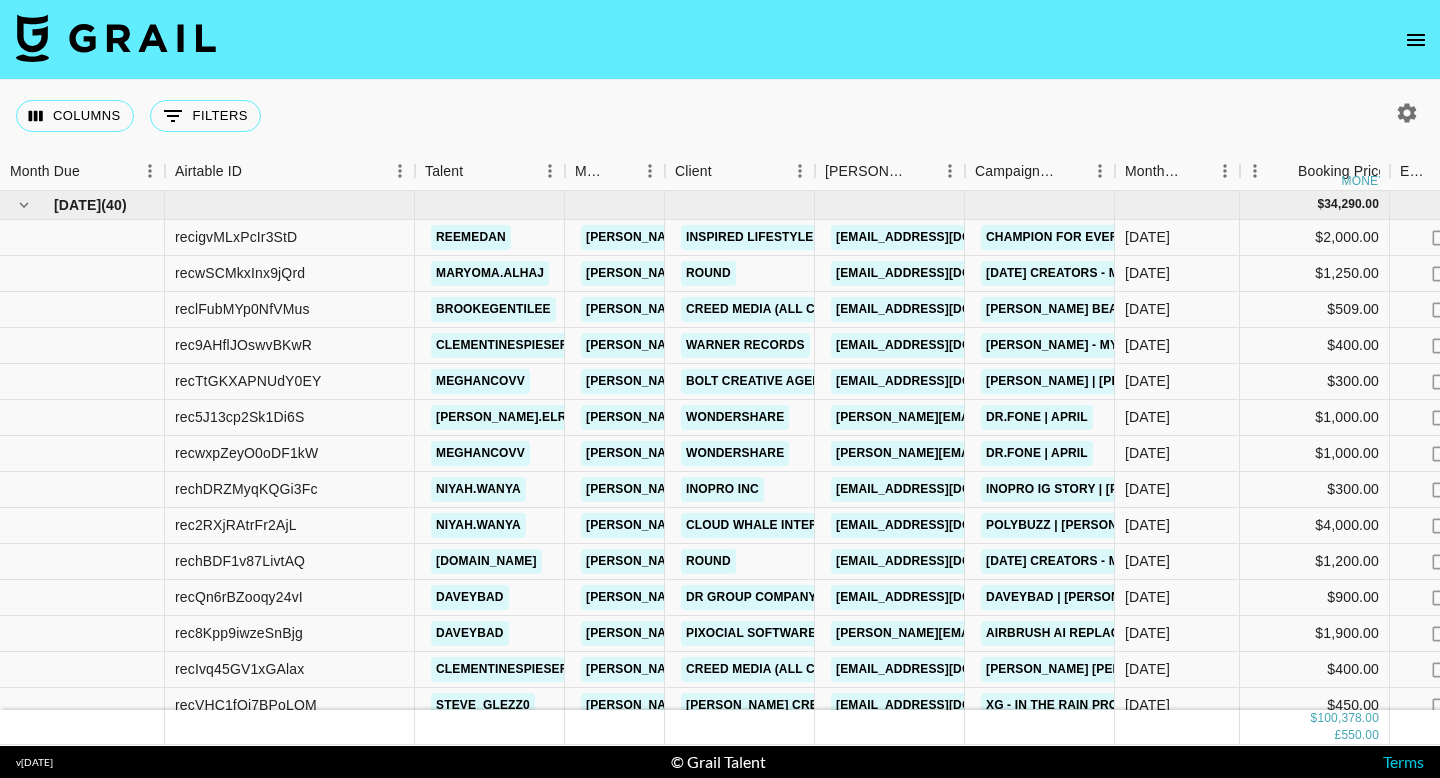 scroll, scrollTop: 0, scrollLeft: 0, axis: both 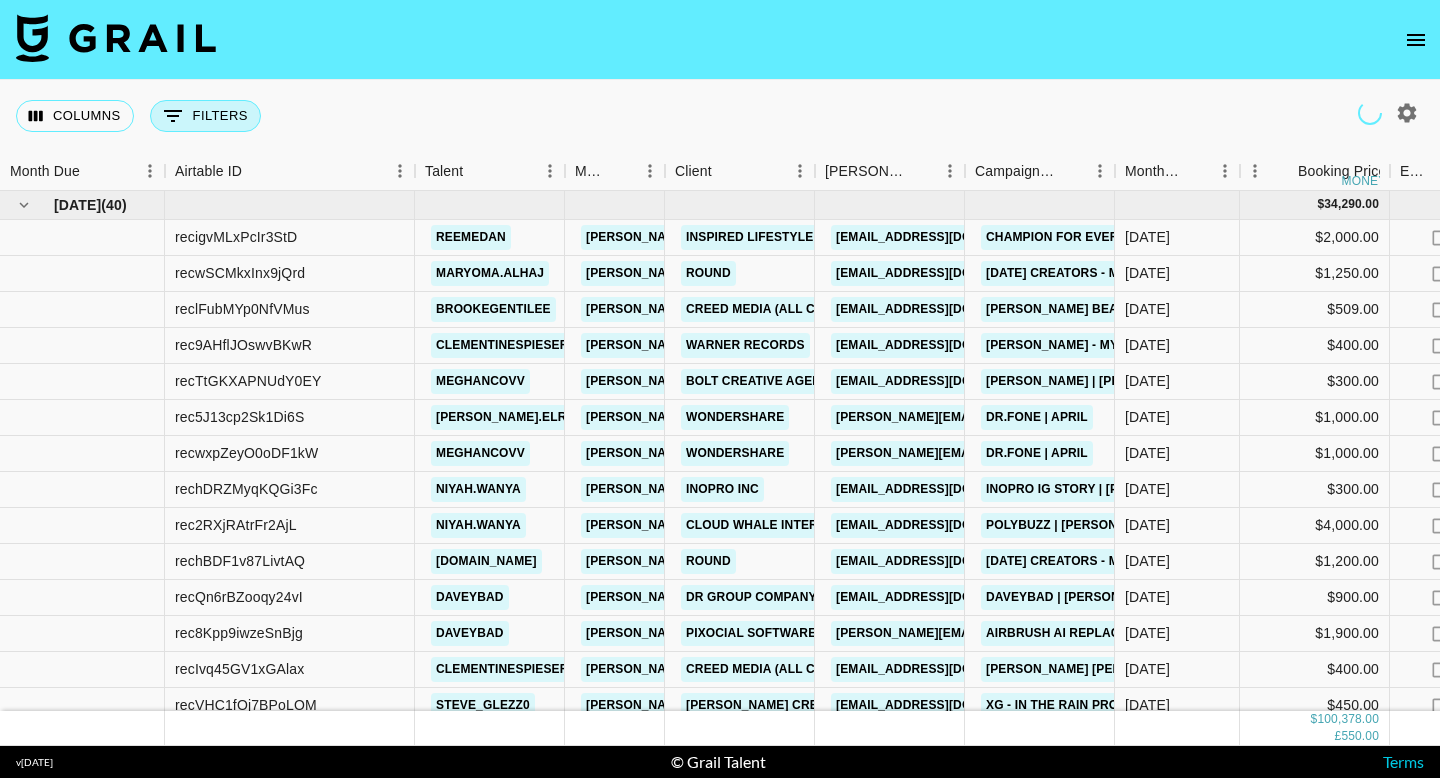 click on "0 Filters" at bounding box center (205, 116) 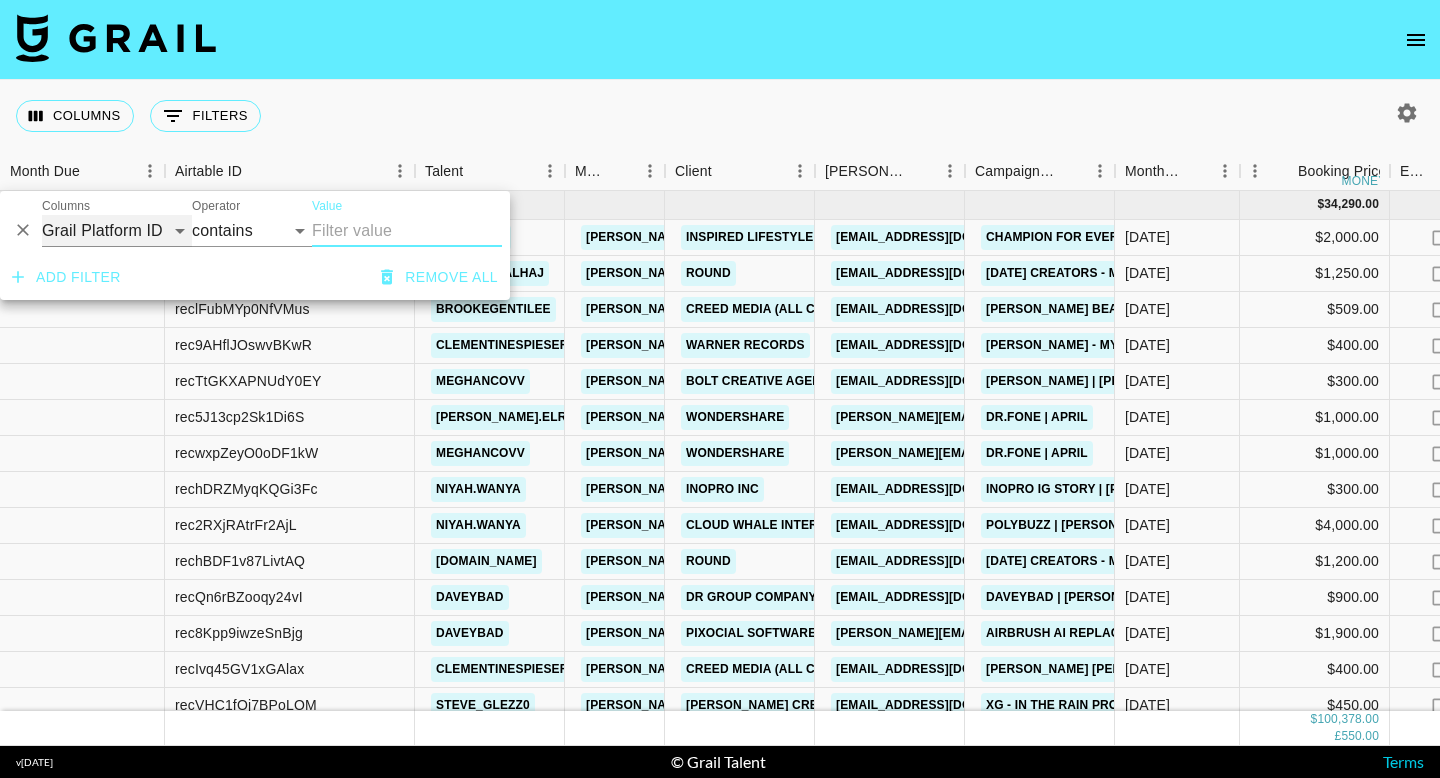 click on "Grail Platform ID Airtable ID Talent Manager Client Booker Campaign (Type) Date Created Created by Grail Team Month Due Currency Booking Price Creator Commmission Override External Commission Expenses: Remove Commission? Commission Status Video Link Boost Code Special Booking Type PO Number Invoice Notes Uniport Contact Email Contract File Payment Sent Payment Sent Date Invoice Link" at bounding box center [117, 231] 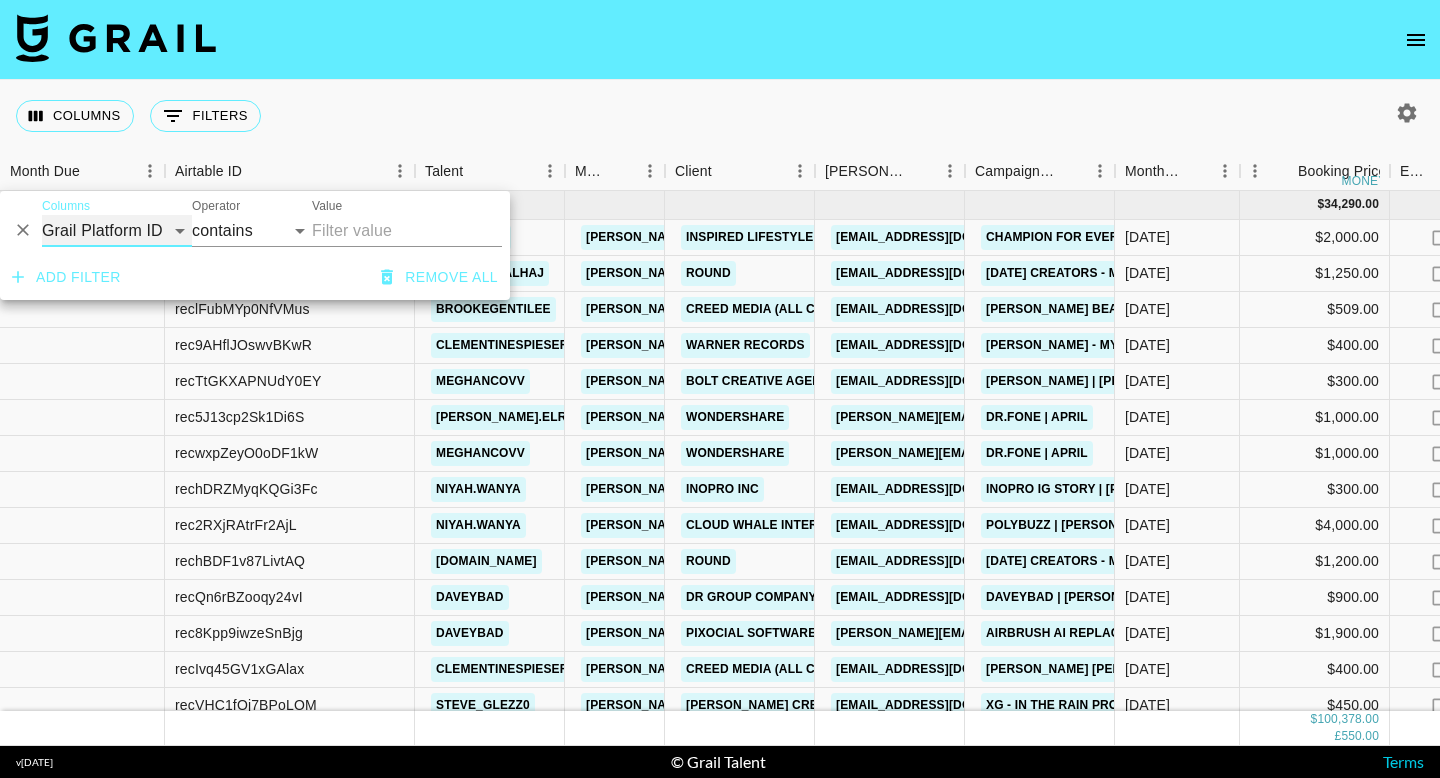 select on "talentName" 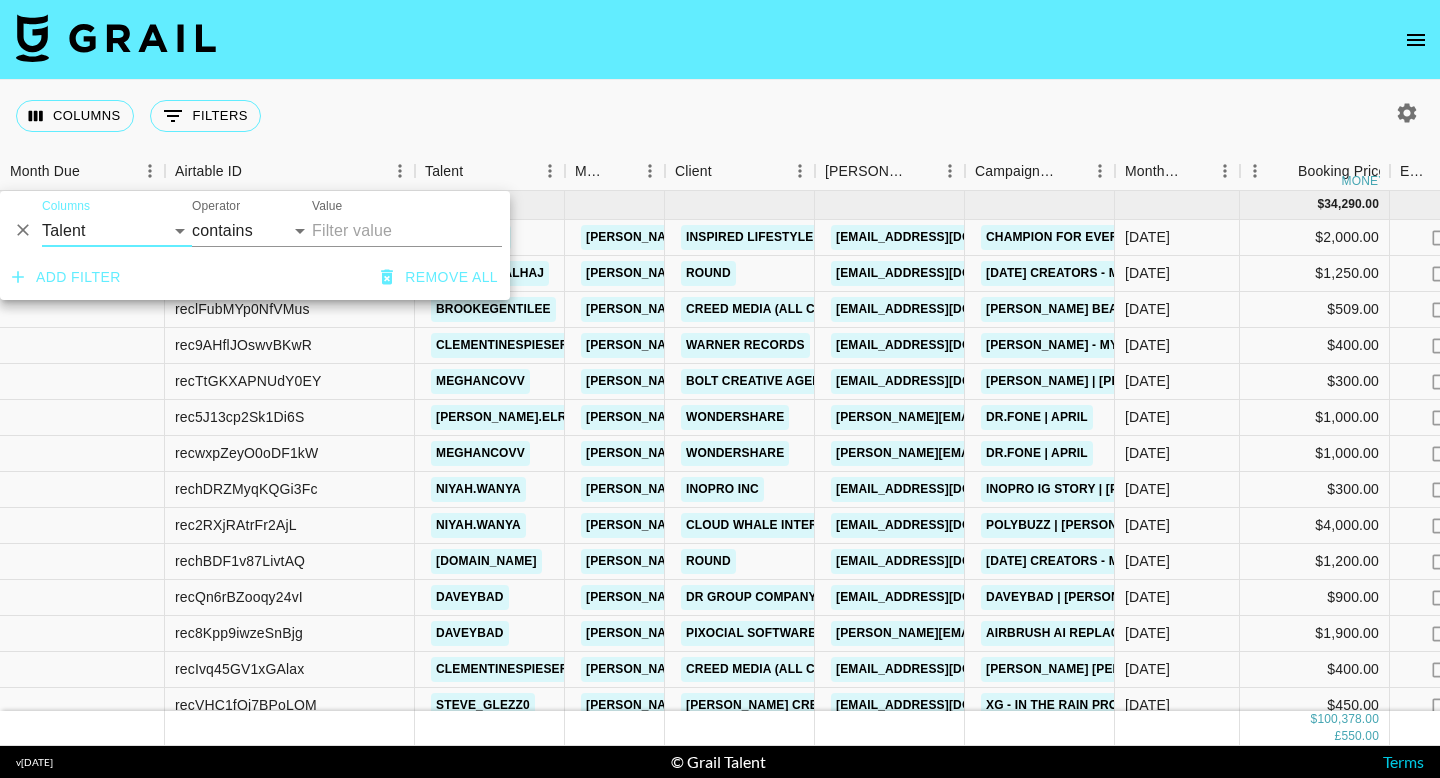 click on "Value" at bounding box center [407, 231] 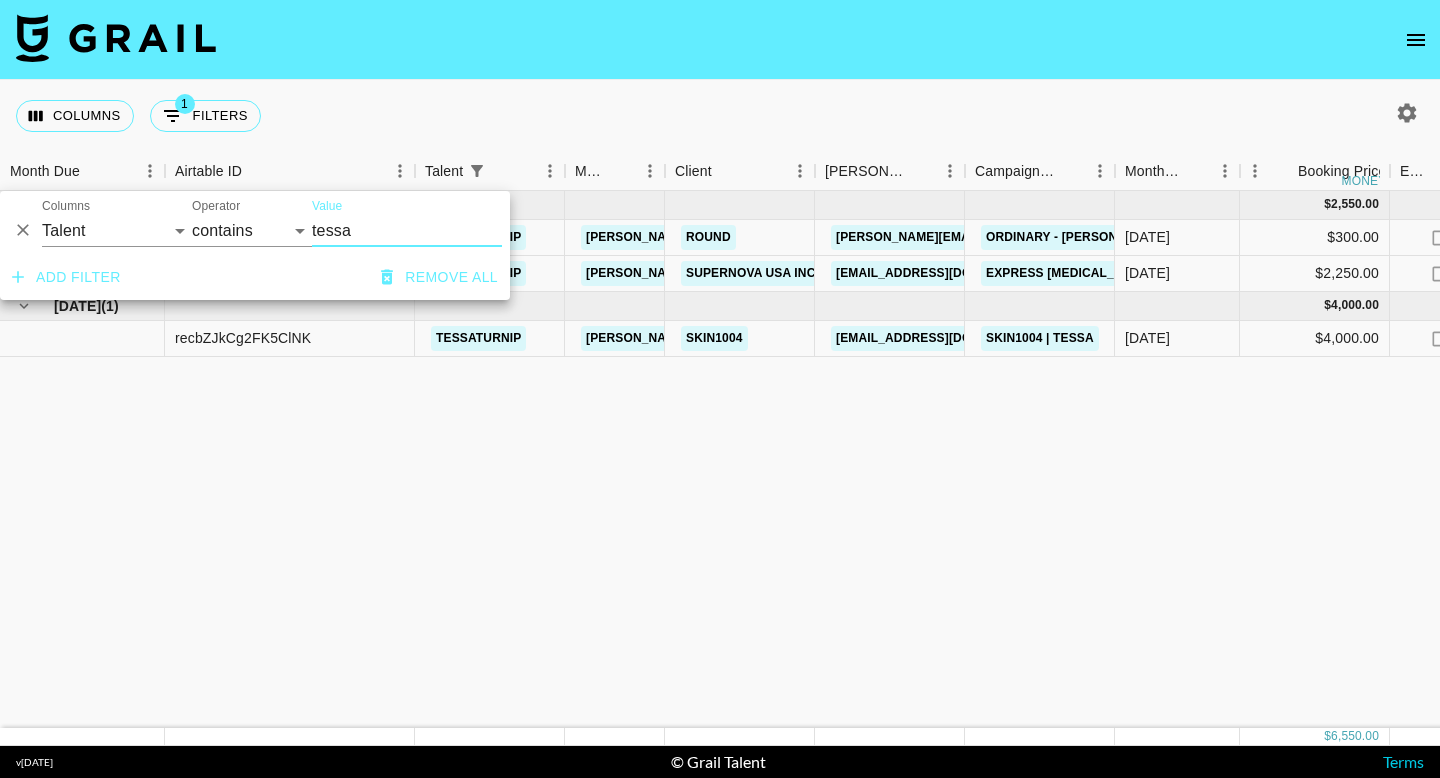 type on "tessa" 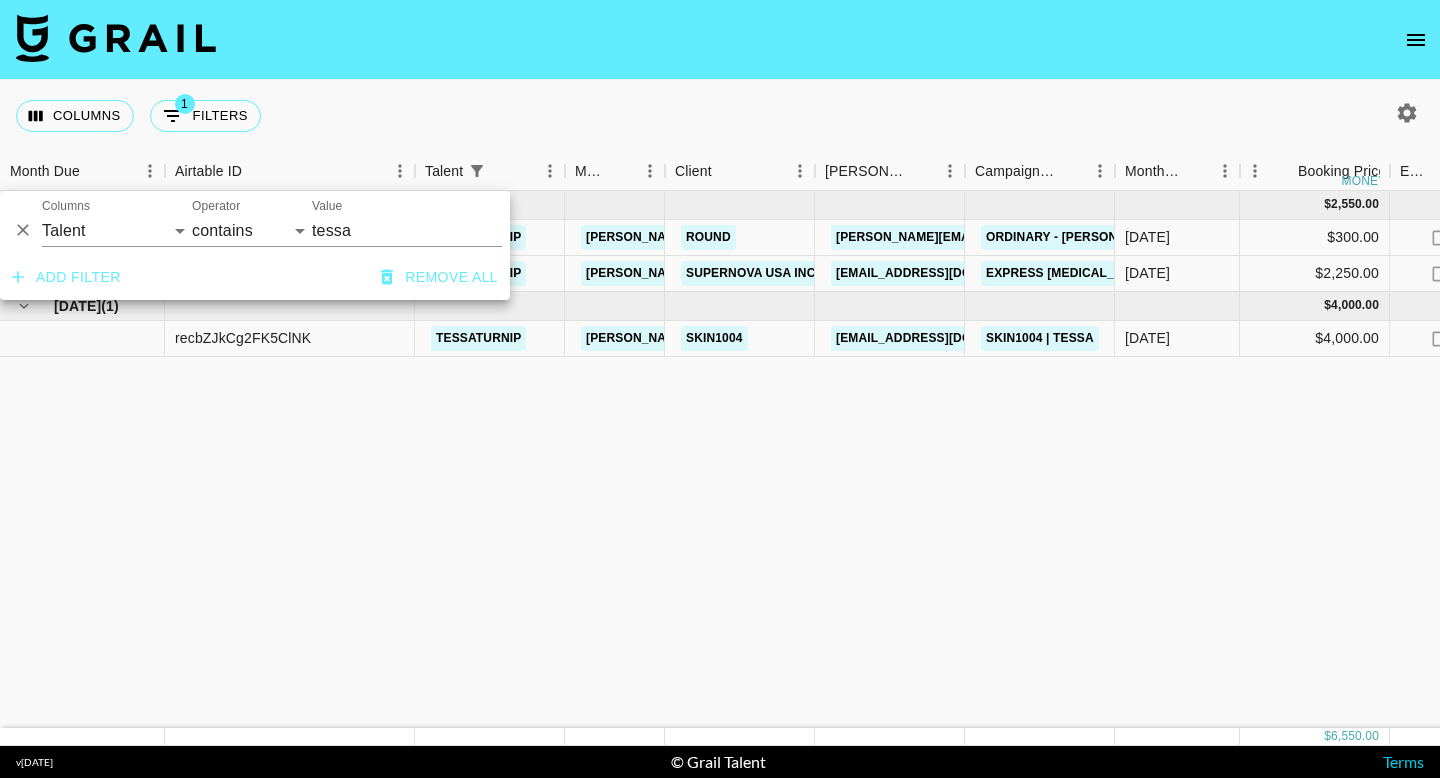 click on "Apr '25  ( 2 ) $ 2,550.00 $ 248.94 recIJLi6nZmMrnT3H tessaturnip joseph@grail-talent.com Round Trish@thisisround.com Ordinary - Alex Warren 🎵 Apr '25 $300.00 no $29.29 approved https://www.tiktok.com/@tessaturnip/video/7496580352660589842?_r=1&_t=ZS-8vmQ3e7QK5i yes 16/07/2025 https://in.xero.com/KocmjJaPqzeGdYjb72S9cbHXrygWOyXX6fHA3KmN recXK6ZcZIe1FFWAg tessaturnip joseph@grail-talent.com Supernova USA Inc. US (USD Deals) avrei.tan@cocoandeve.com Express Tanning Antioxidant Mousse | Tessa Turnip Apr '25 $2,250.00 no $219.66 approved https://www.tiktok.com/@tessaturnip/video/7498421066507750674?_t=ZS-8vuqgyznV9W&_r=1 Downpayment no https://in.xero.com/PwTyefdWkNOHGJZdmgy2vIuuUMsKjlnUI9aXPaDG Jun '25  ( 1 ) $ 4,000.00 $ 390.50 recbZJkCg2FK5ClNK tessaturnip joseph@grail-talent.com SKIN1004 marketing@skin1004korea.com Skin1004 | Tessa Jun '25 $4,000.00 no $390.50 approved https://www.tiktok.com/@tessaturnip/video/7519180601262443784?_t=ZS-8xRvrgHfKZ0&_r=1 Downpayment no" at bounding box center (1610, 459) 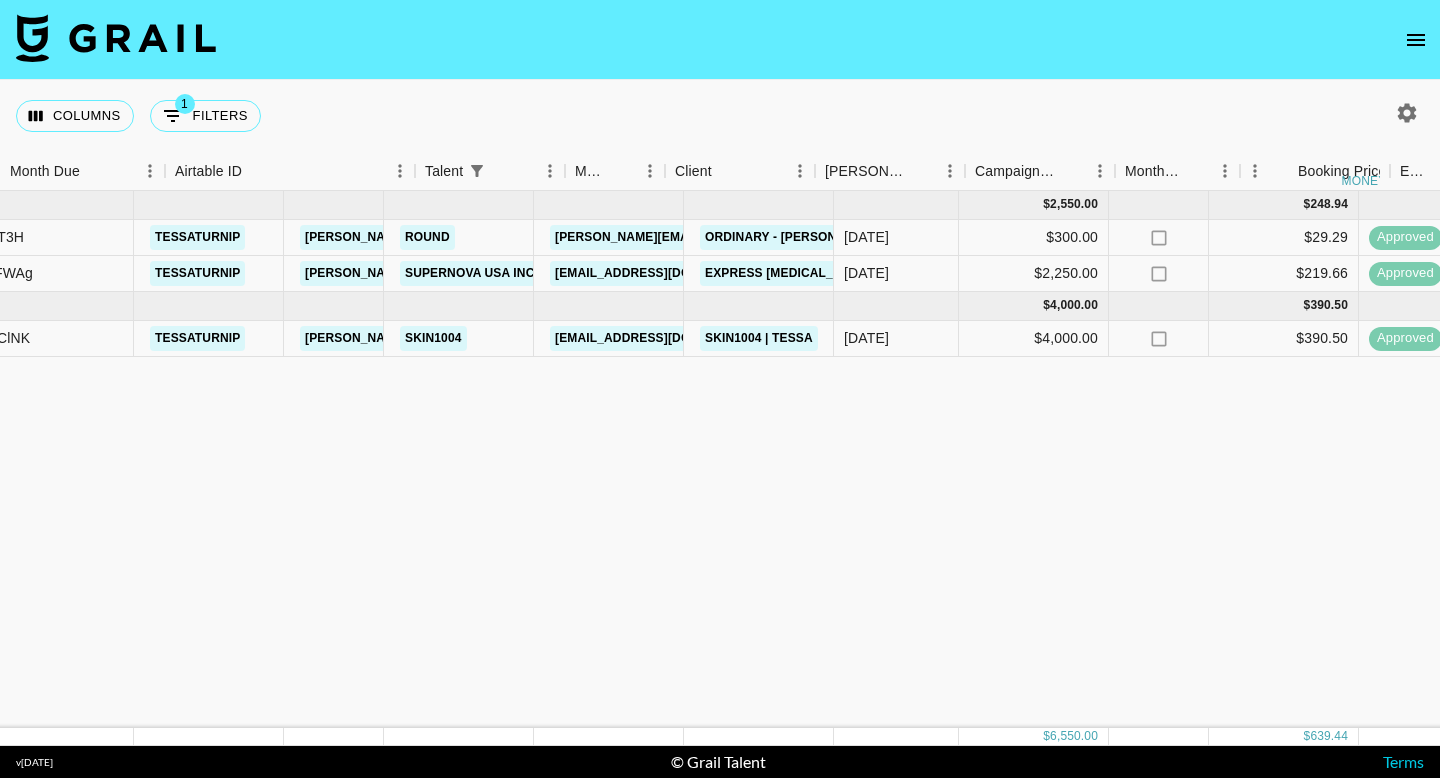 scroll, scrollTop: 0, scrollLeft: 0, axis: both 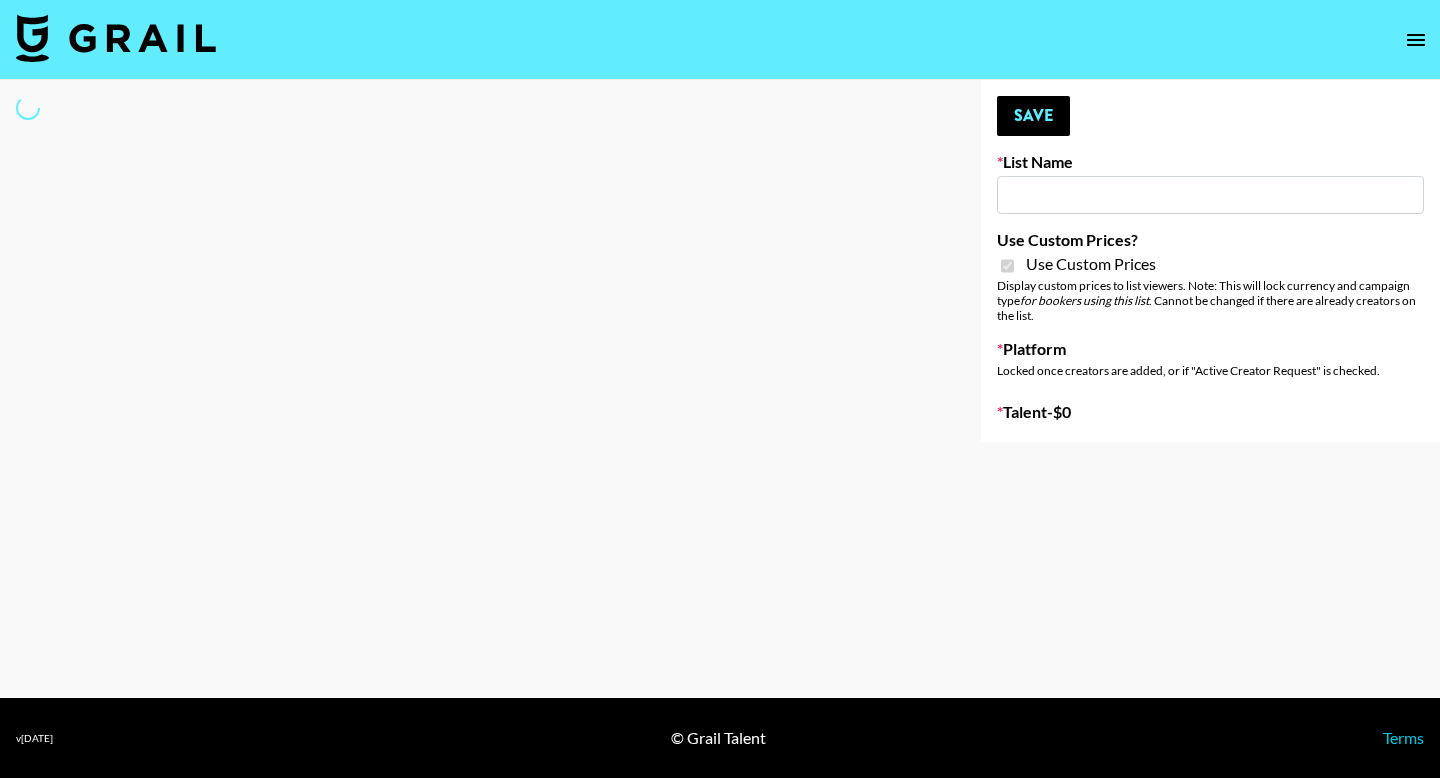 type on "Mbiota ([DATE])" 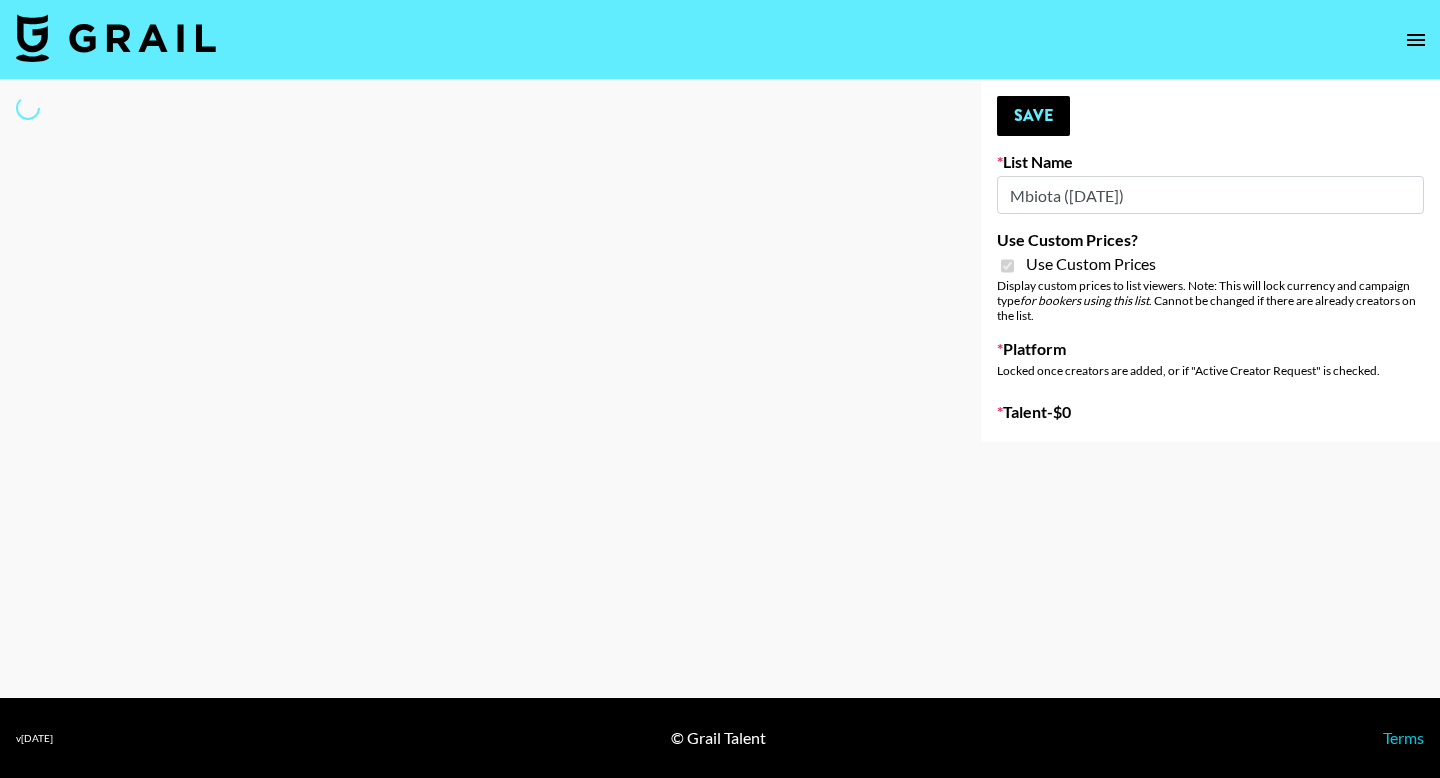 select on "Brand" 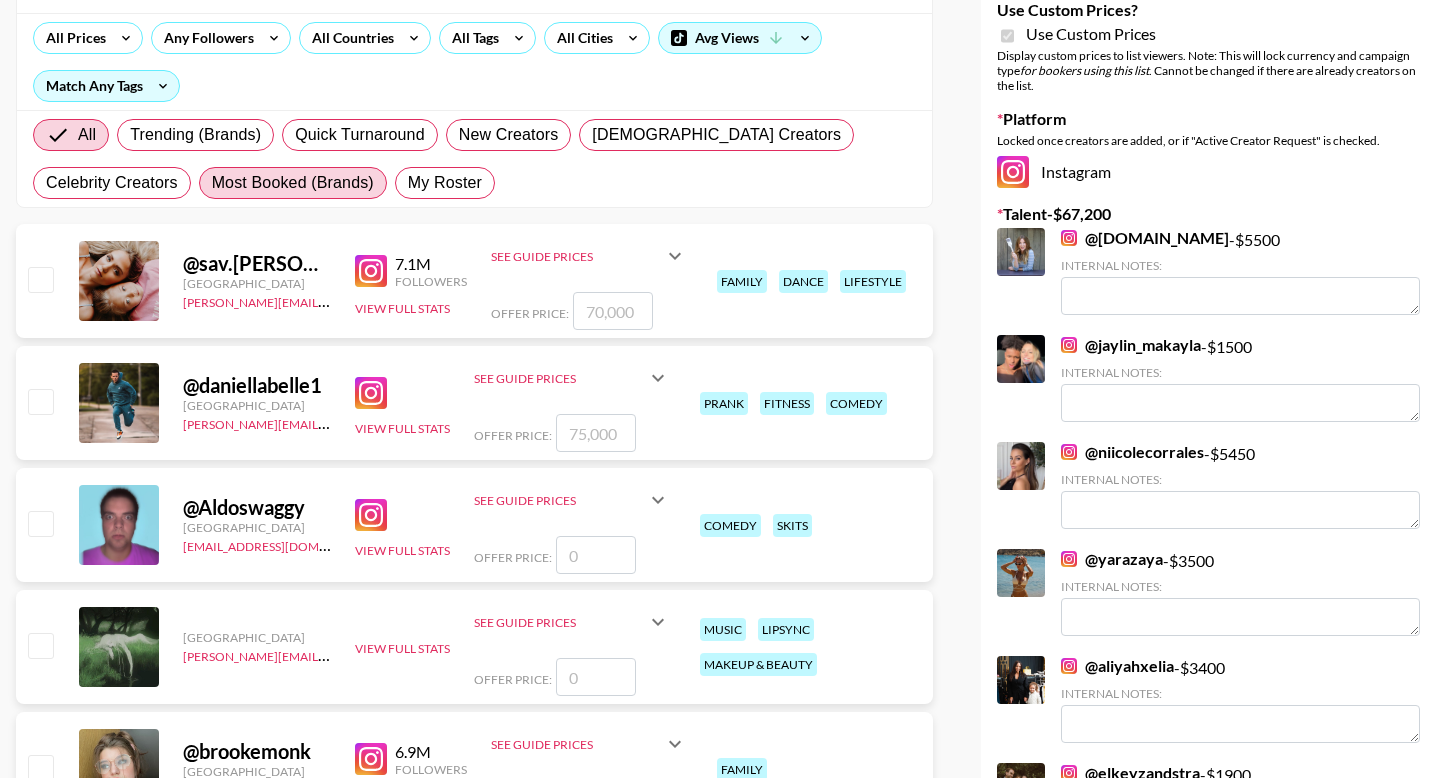 scroll, scrollTop: 0, scrollLeft: 0, axis: both 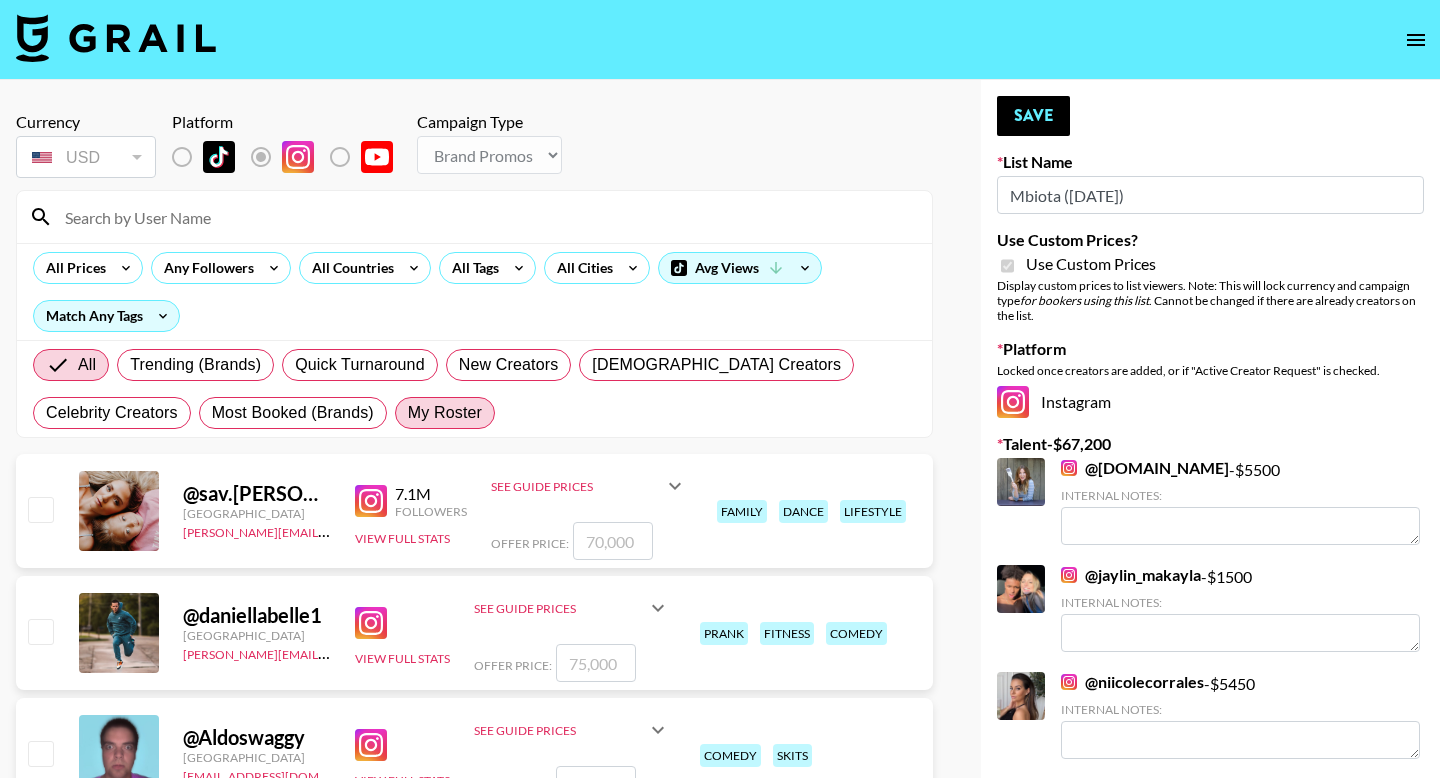 click on "My Roster" at bounding box center [445, 413] 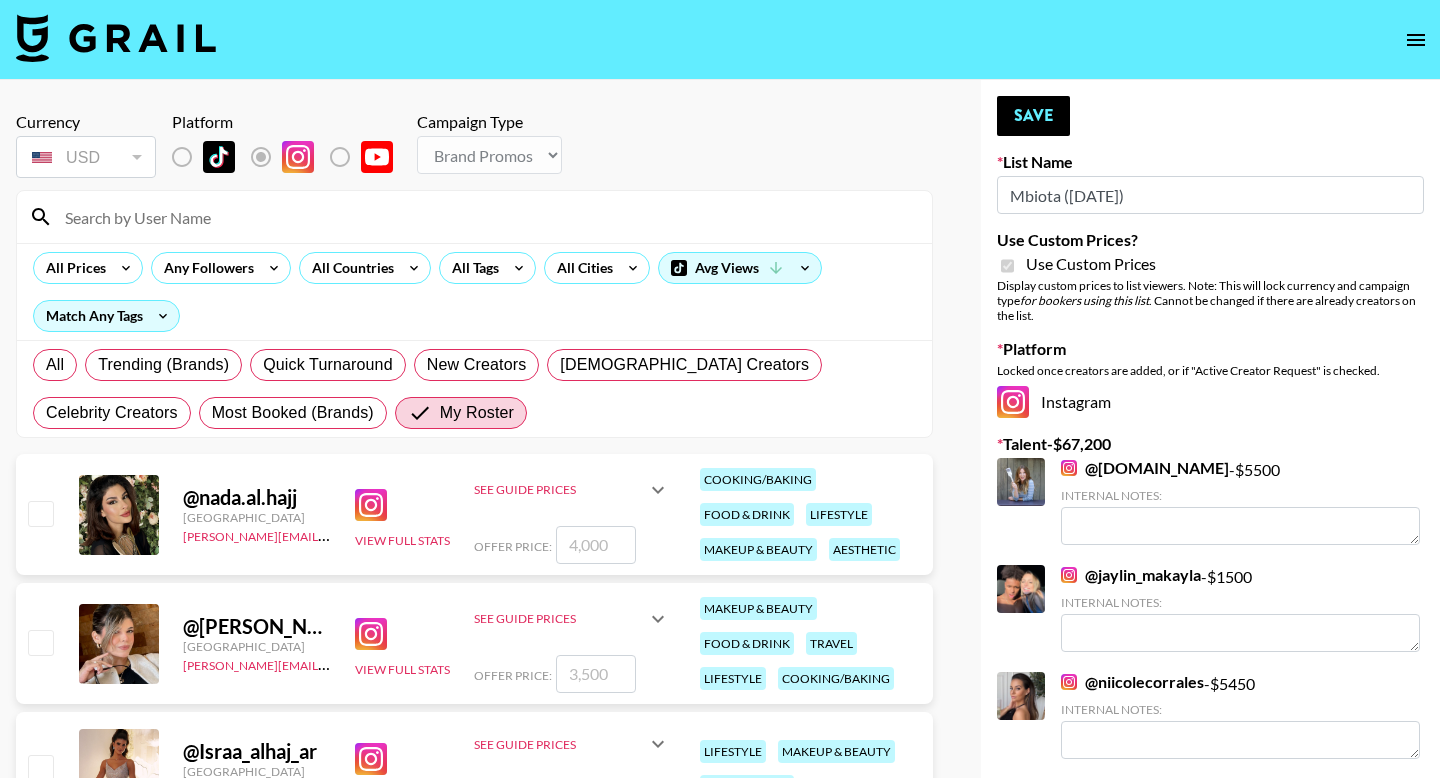 scroll, scrollTop: 58, scrollLeft: 0, axis: vertical 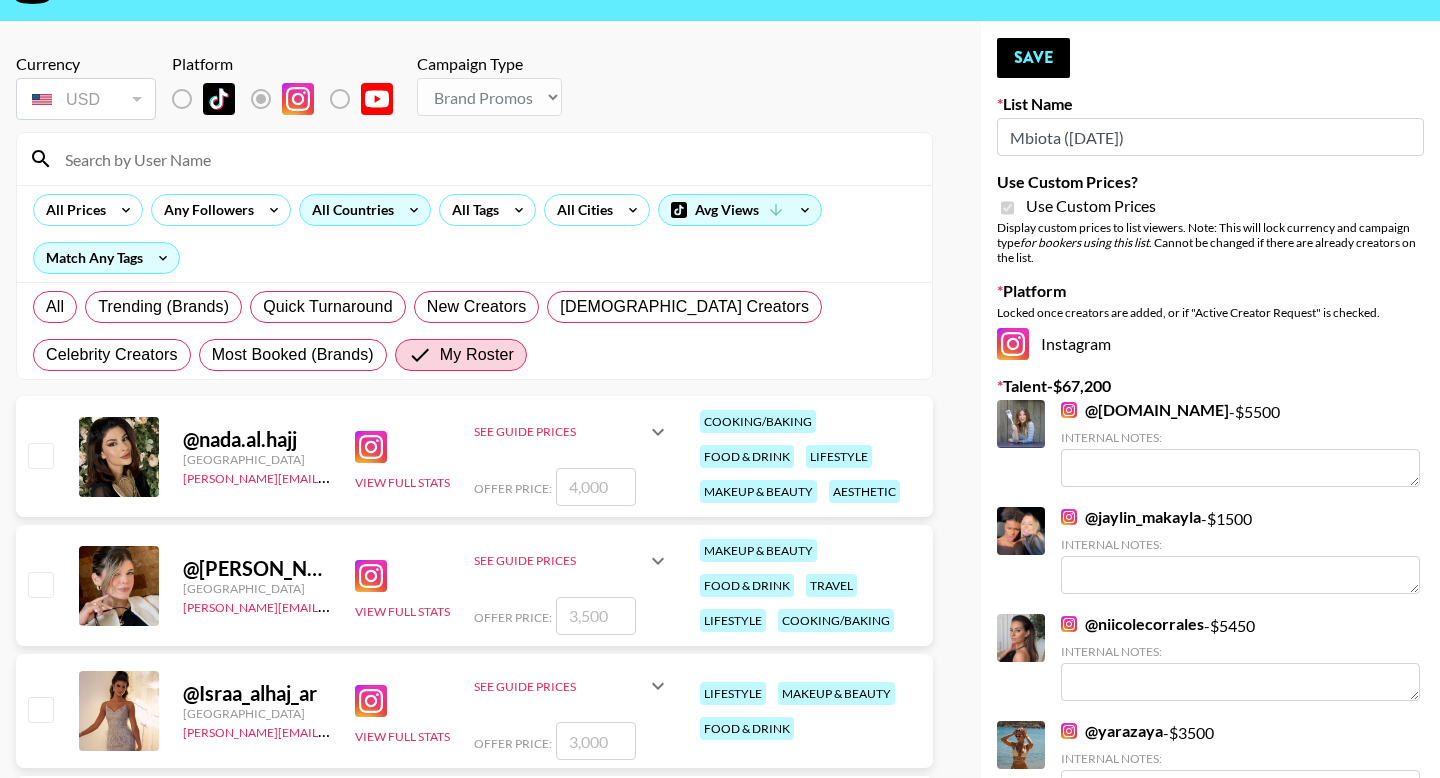 click 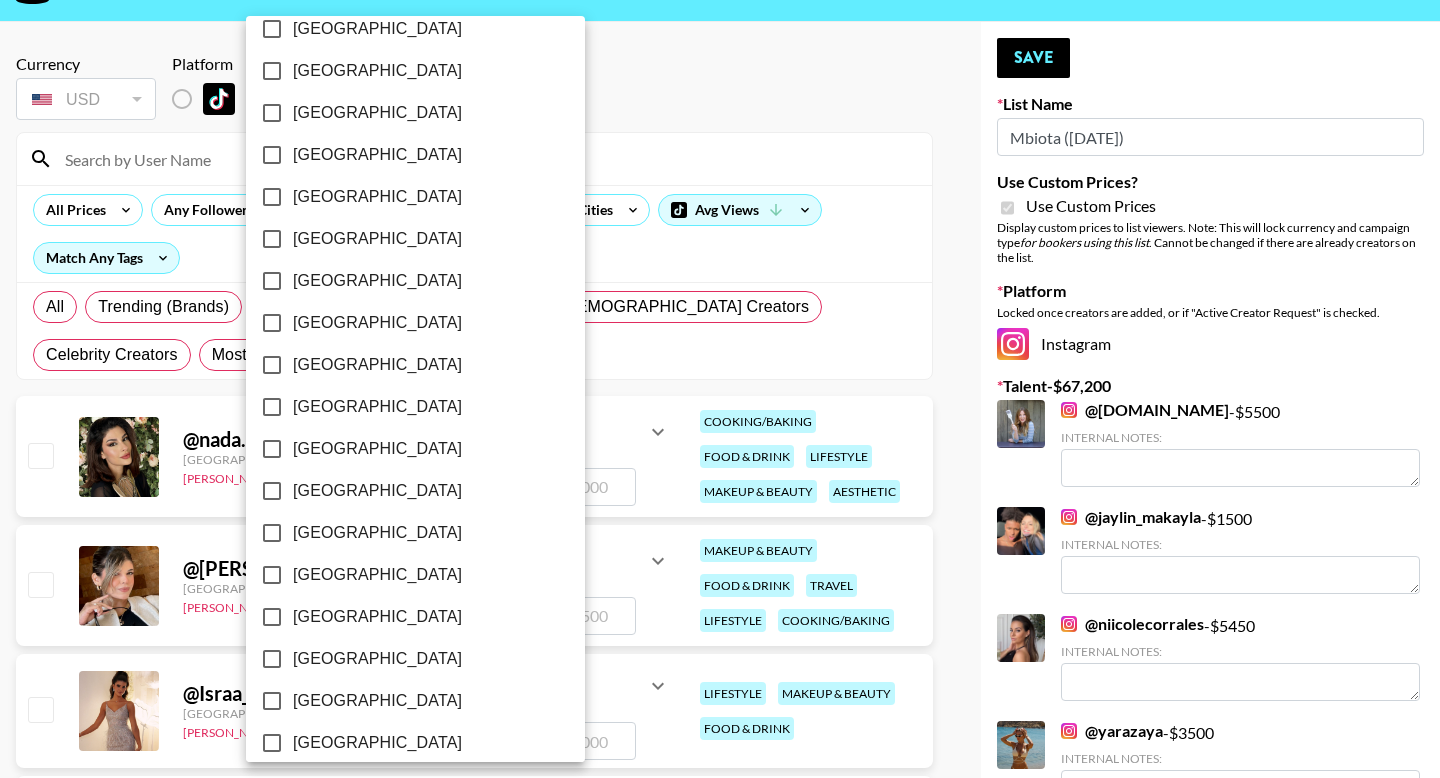 scroll, scrollTop: 1554, scrollLeft: 0, axis: vertical 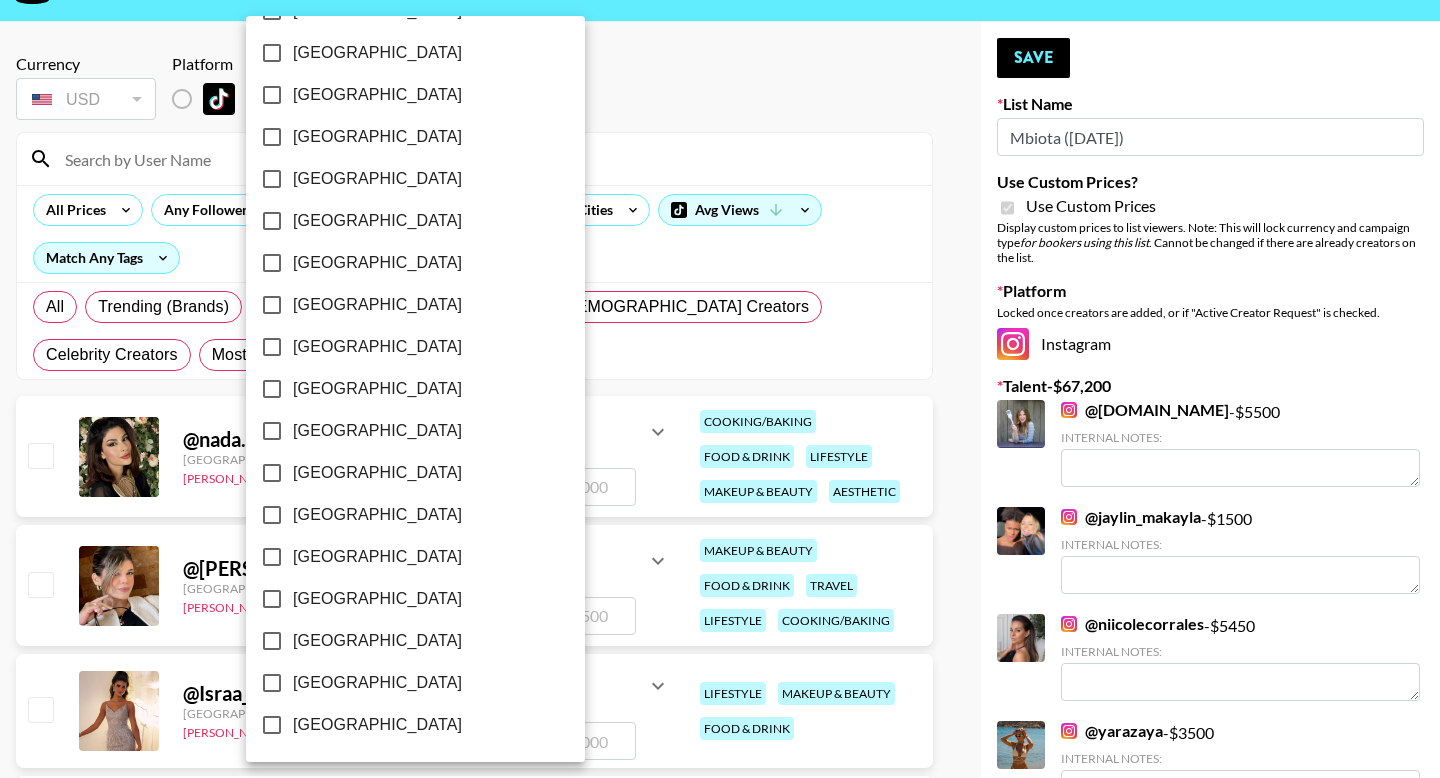 click on "[GEOGRAPHIC_DATA]" at bounding box center (377, 683) 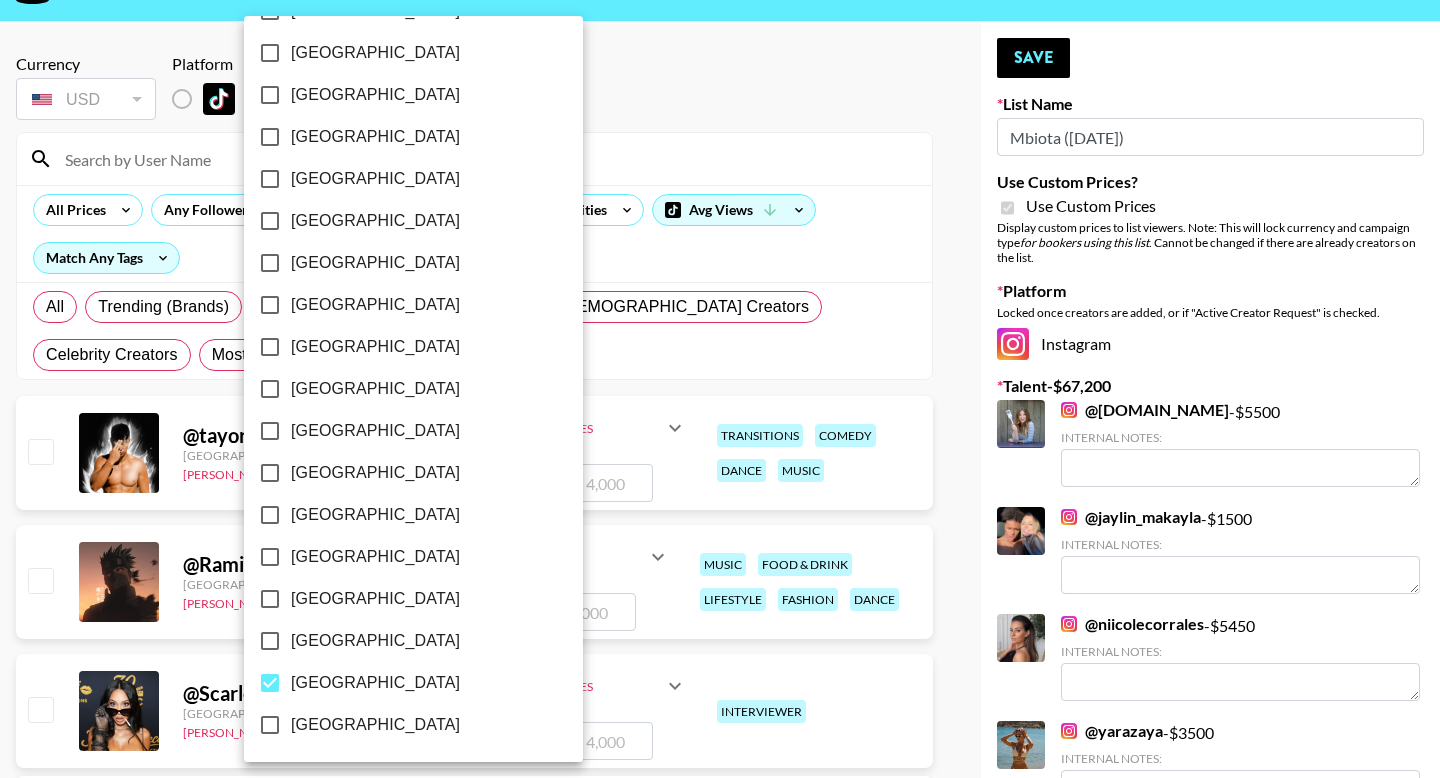click at bounding box center (720, 389) 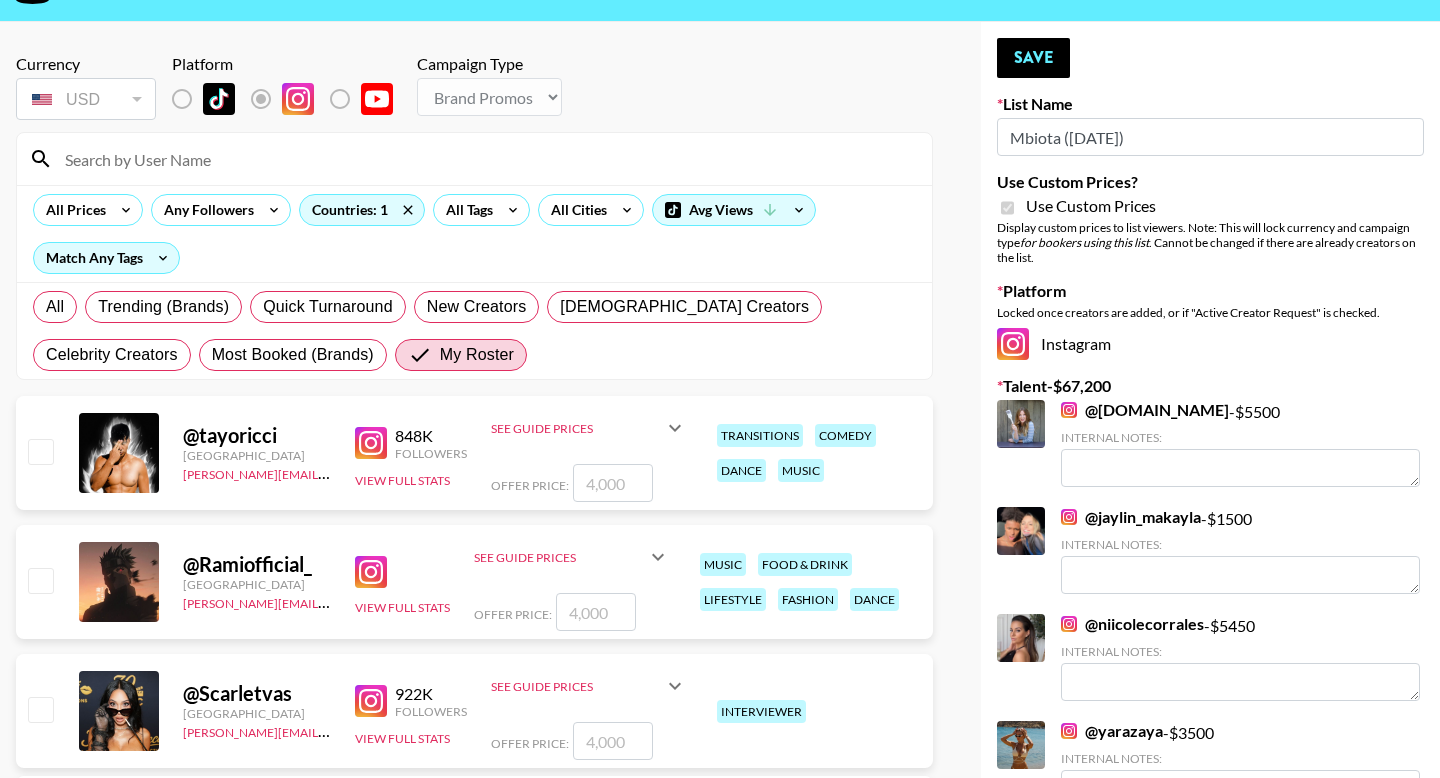 click at bounding box center (40, 709) 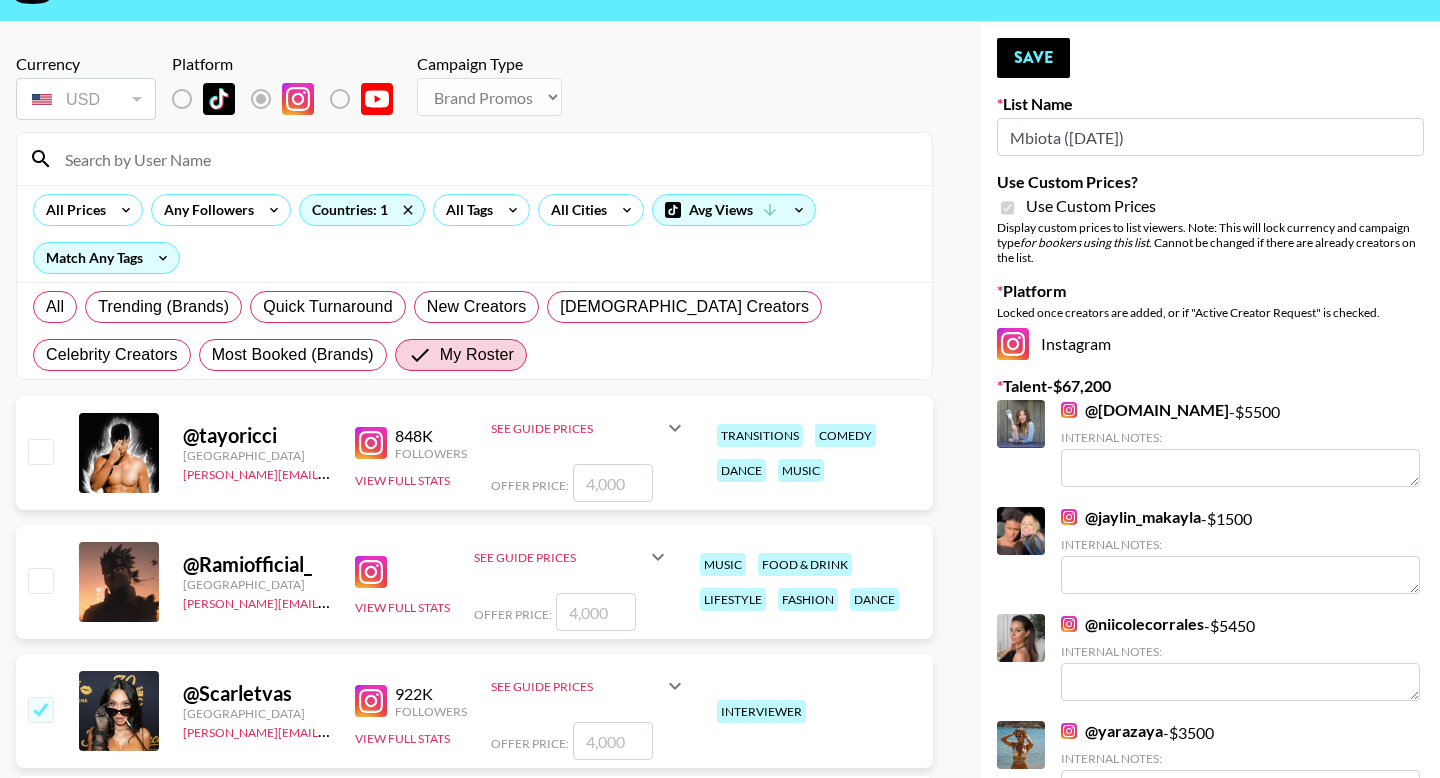 checkbox on "true" 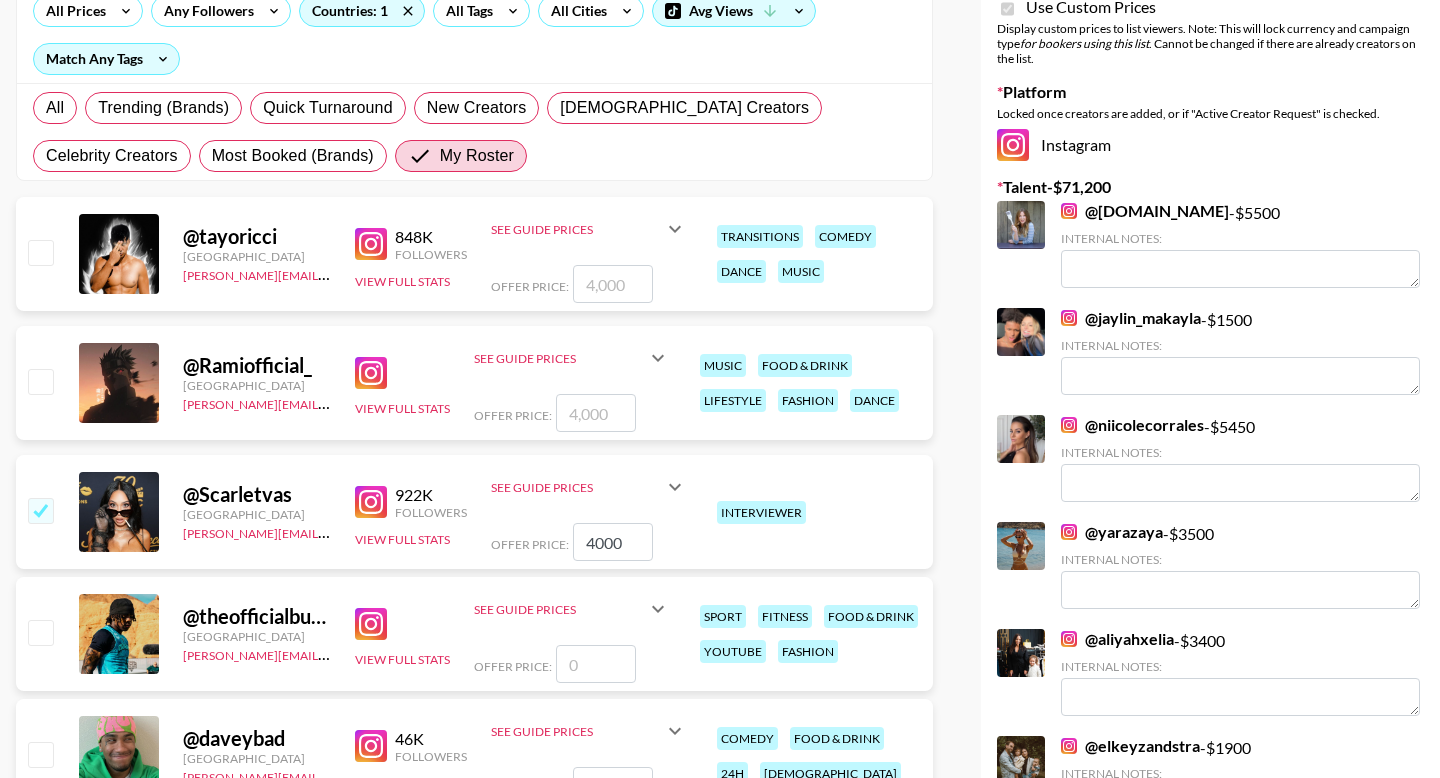 scroll, scrollTop: 0, scrollLeft: 0, axis: both 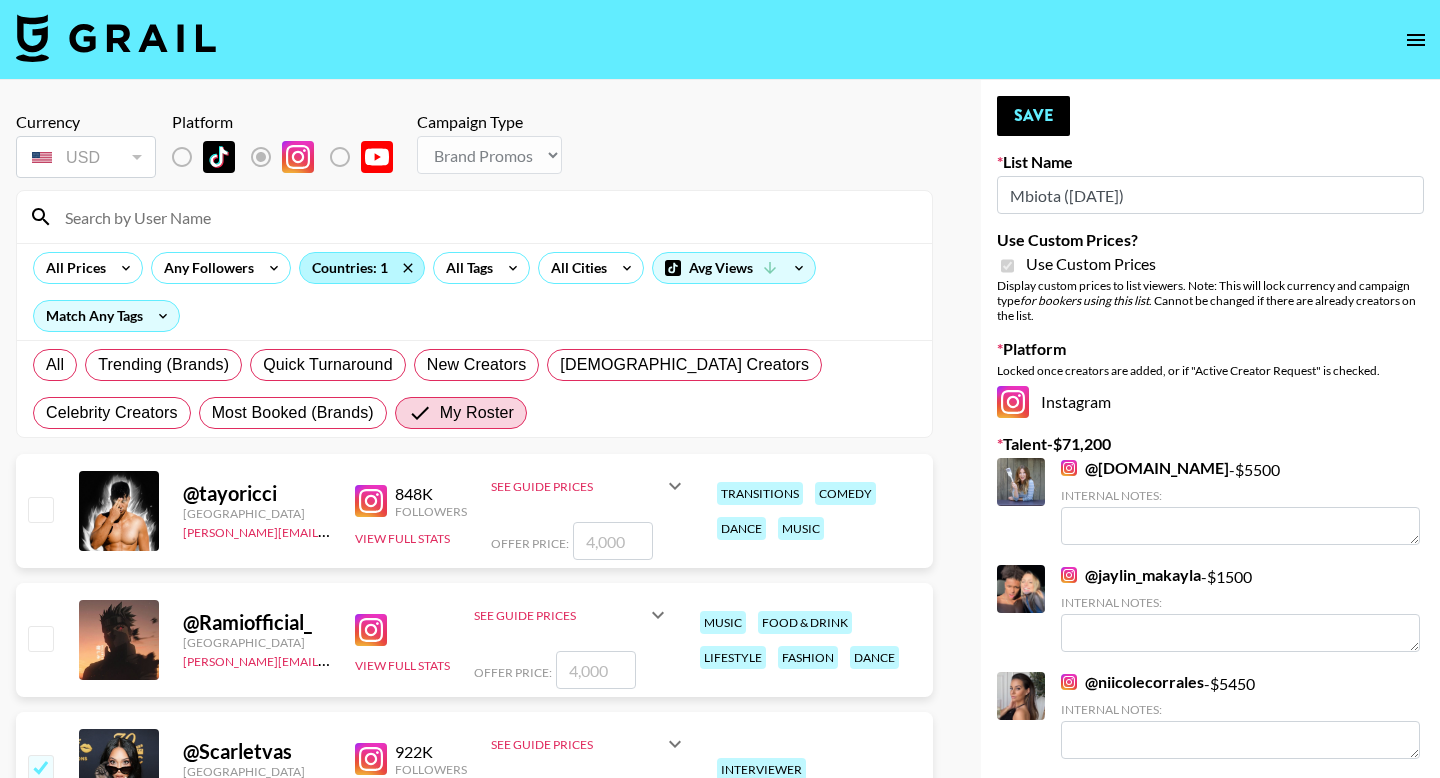 click on "Countries: 1" at bounding box center (362, 268) 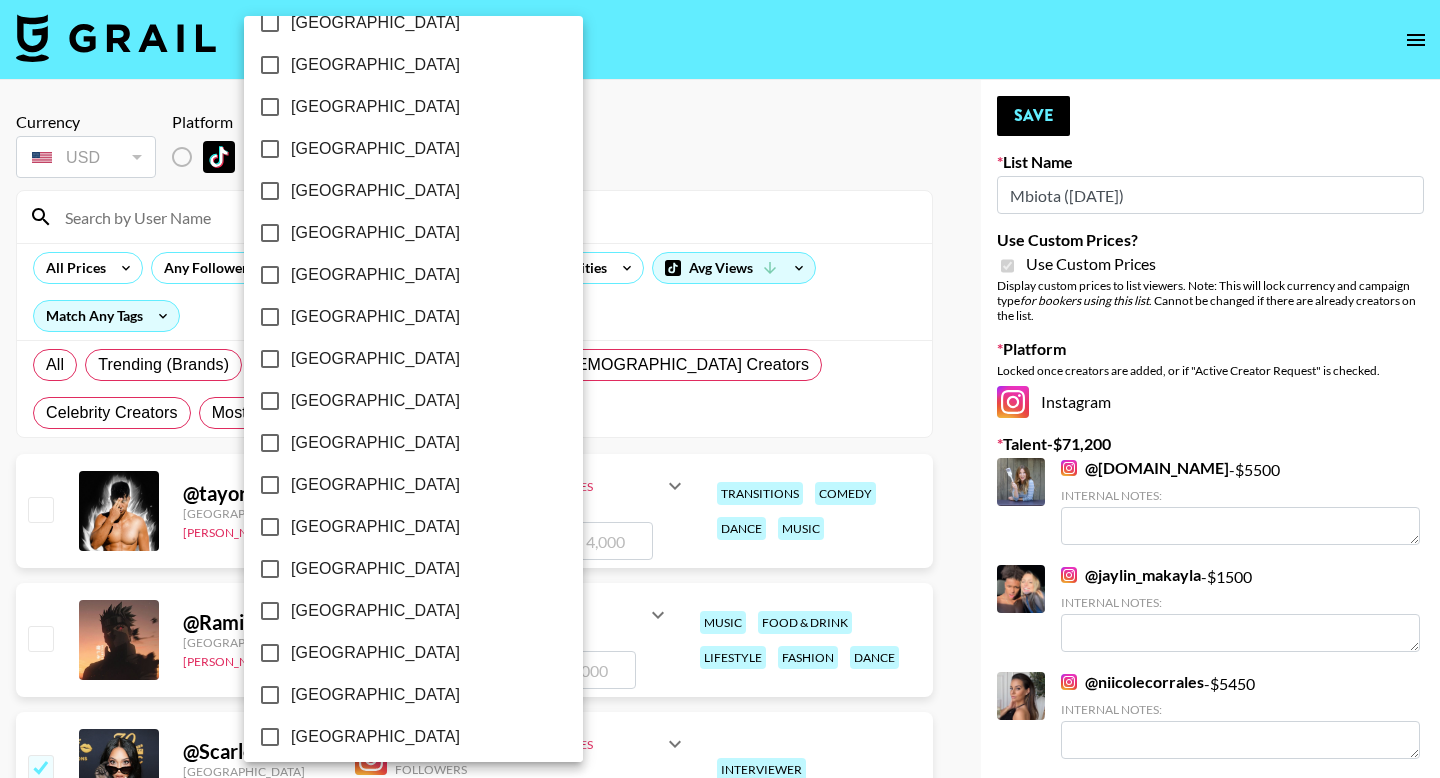 scroll, scrollTop: 1554, scrollLeft: 0, axis: vertical 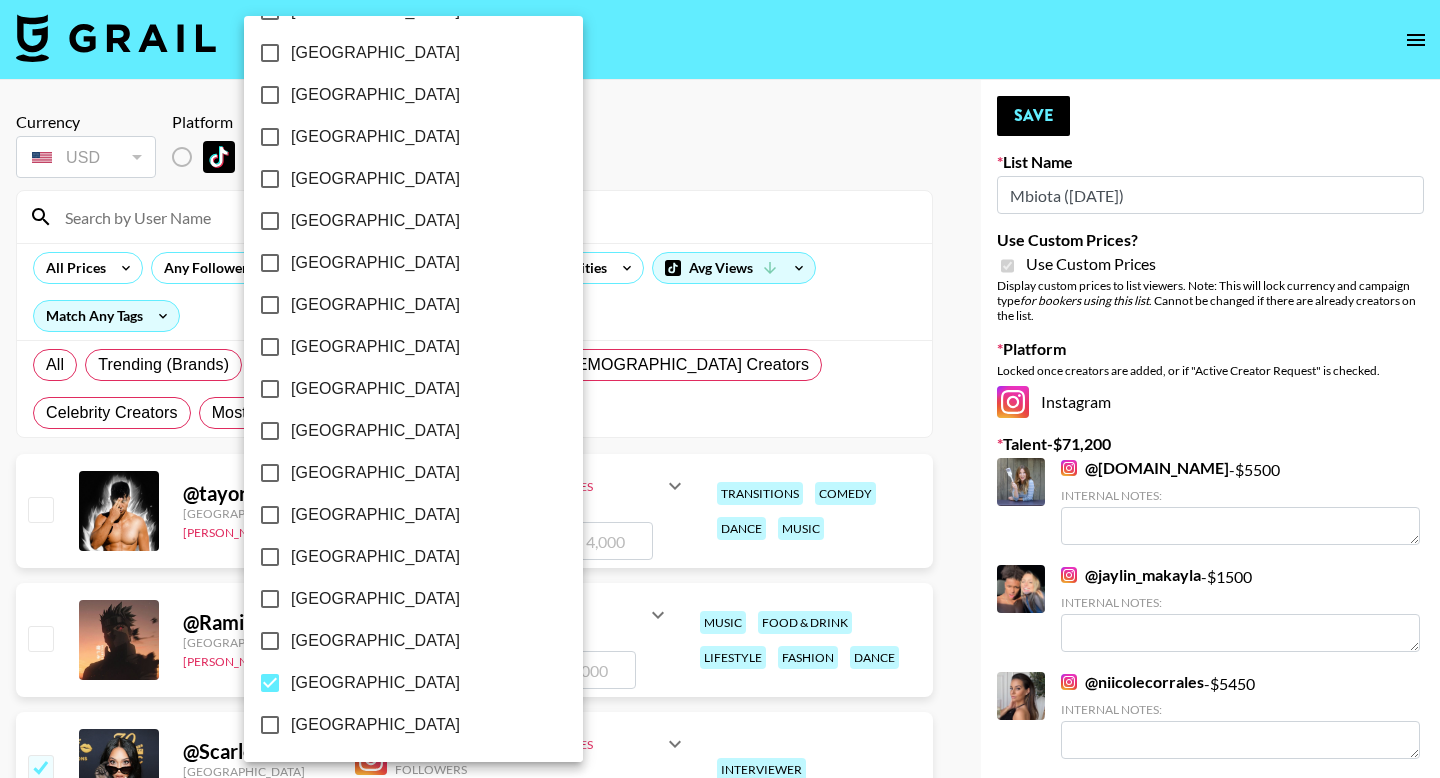 click on "[GEOGRAPHIC_DATA]" at bounding box center [375, 641] 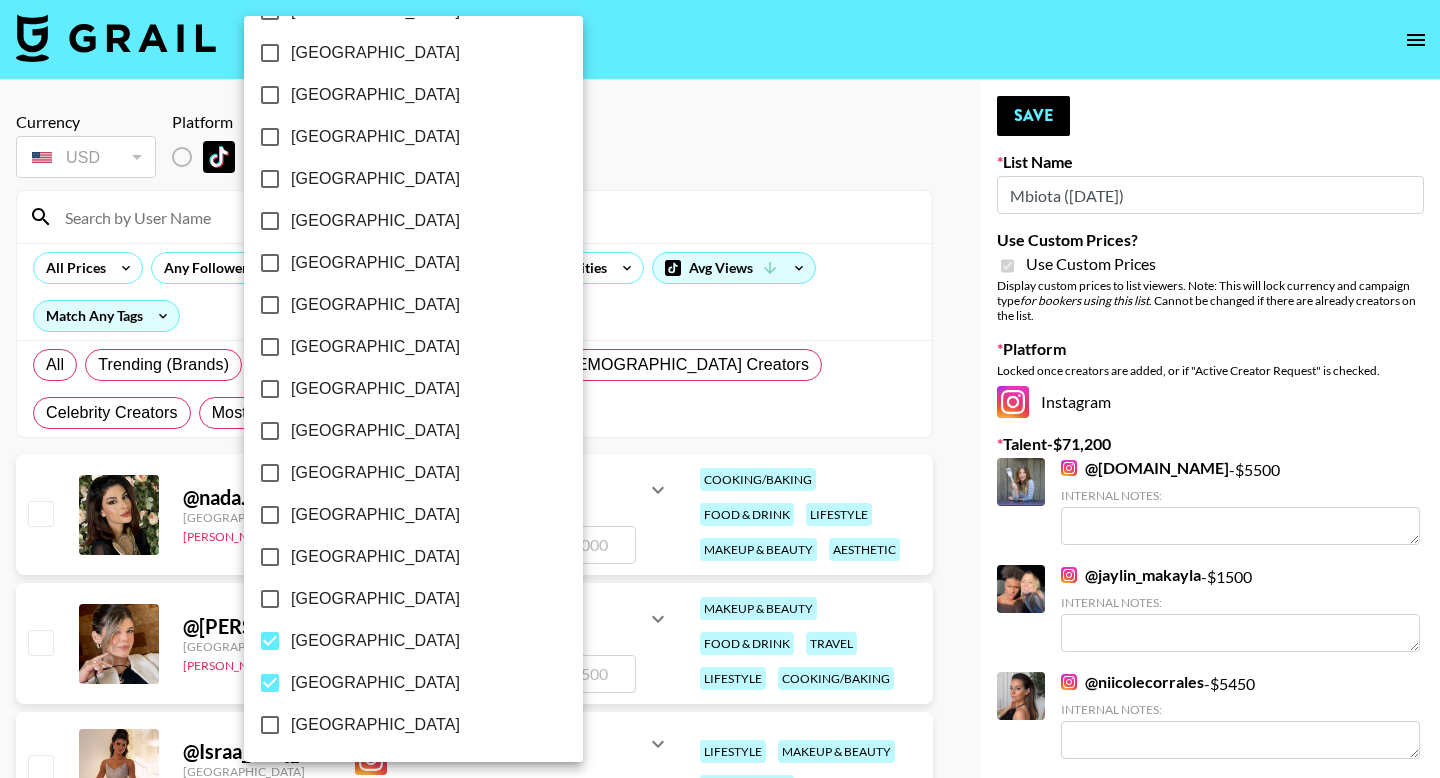 click at bounding box center [720, 389] 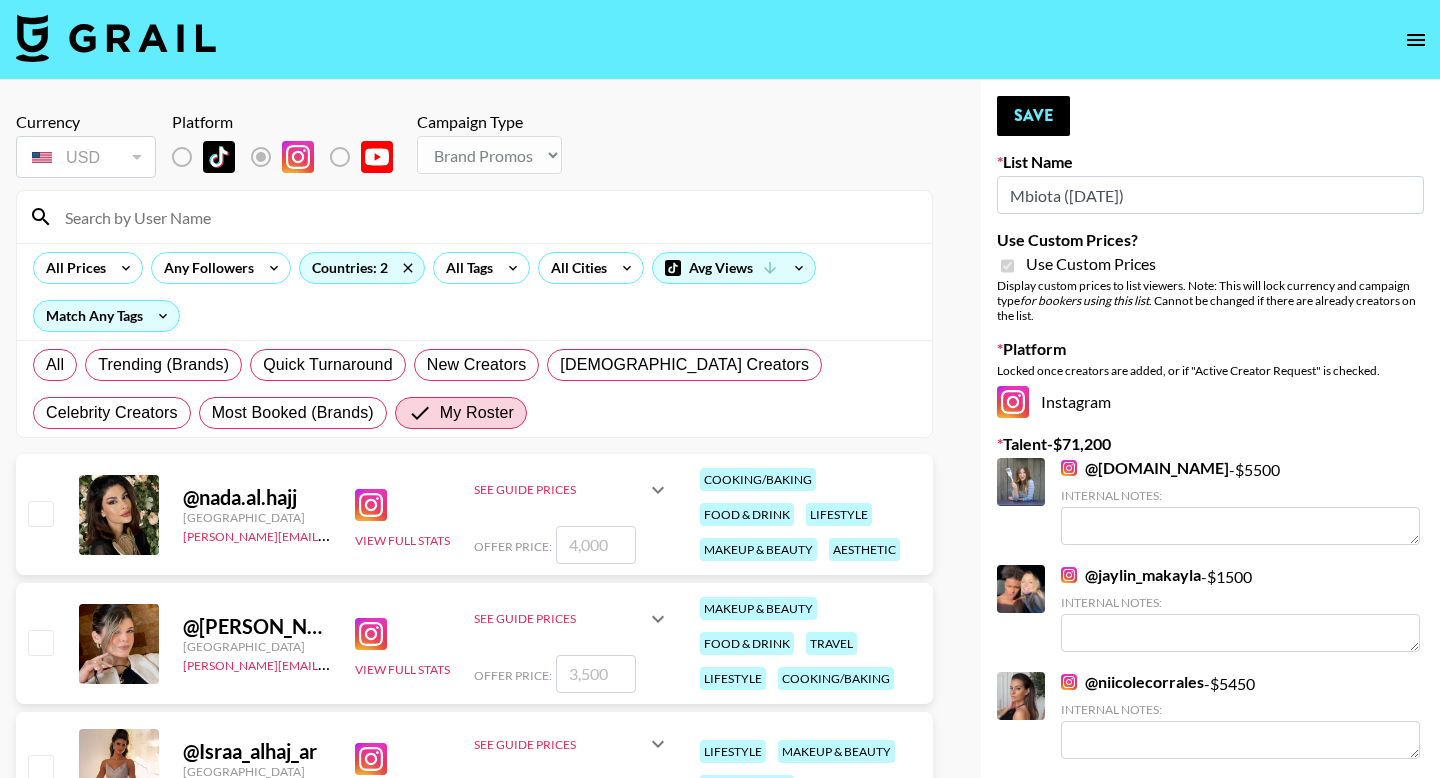 click at bounding box center [40, 513] 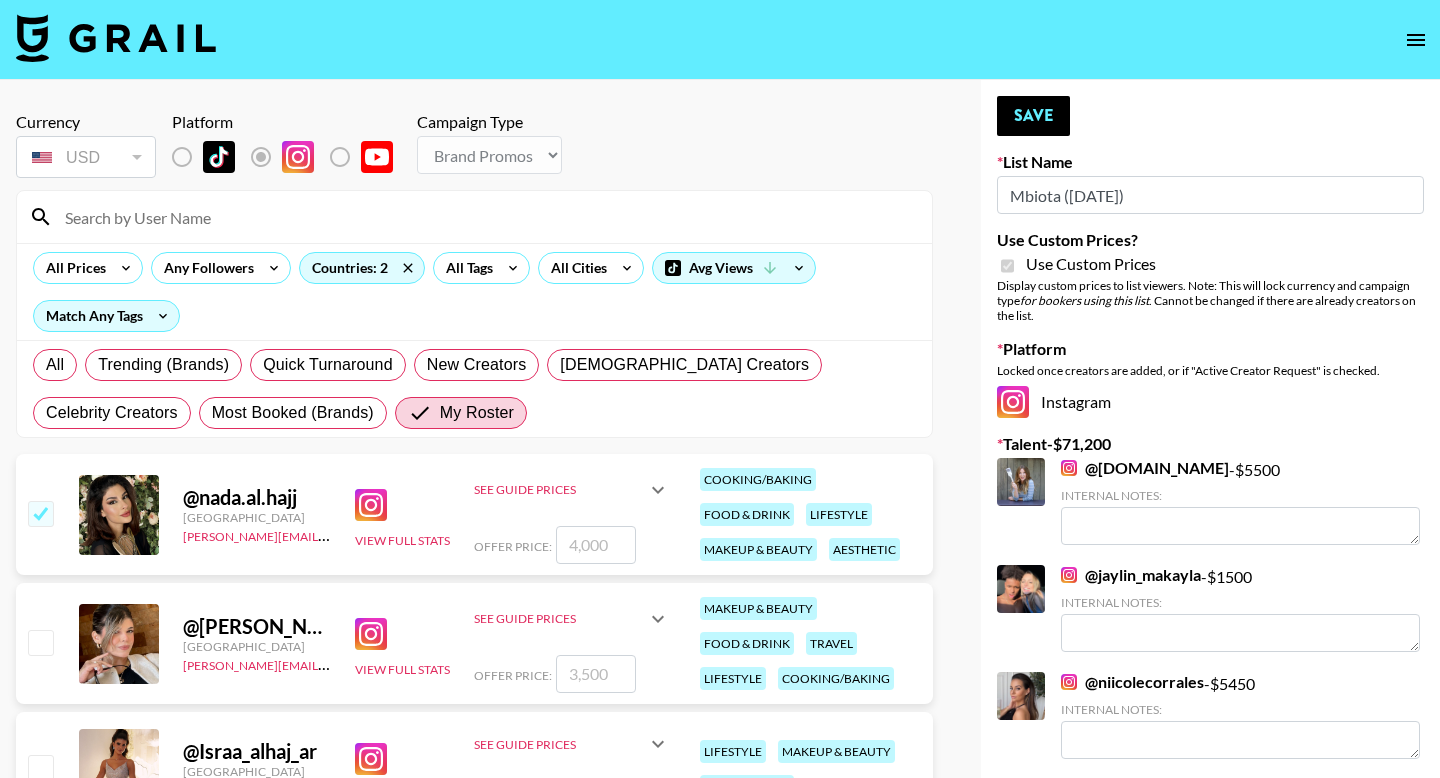 checkbox on "true" 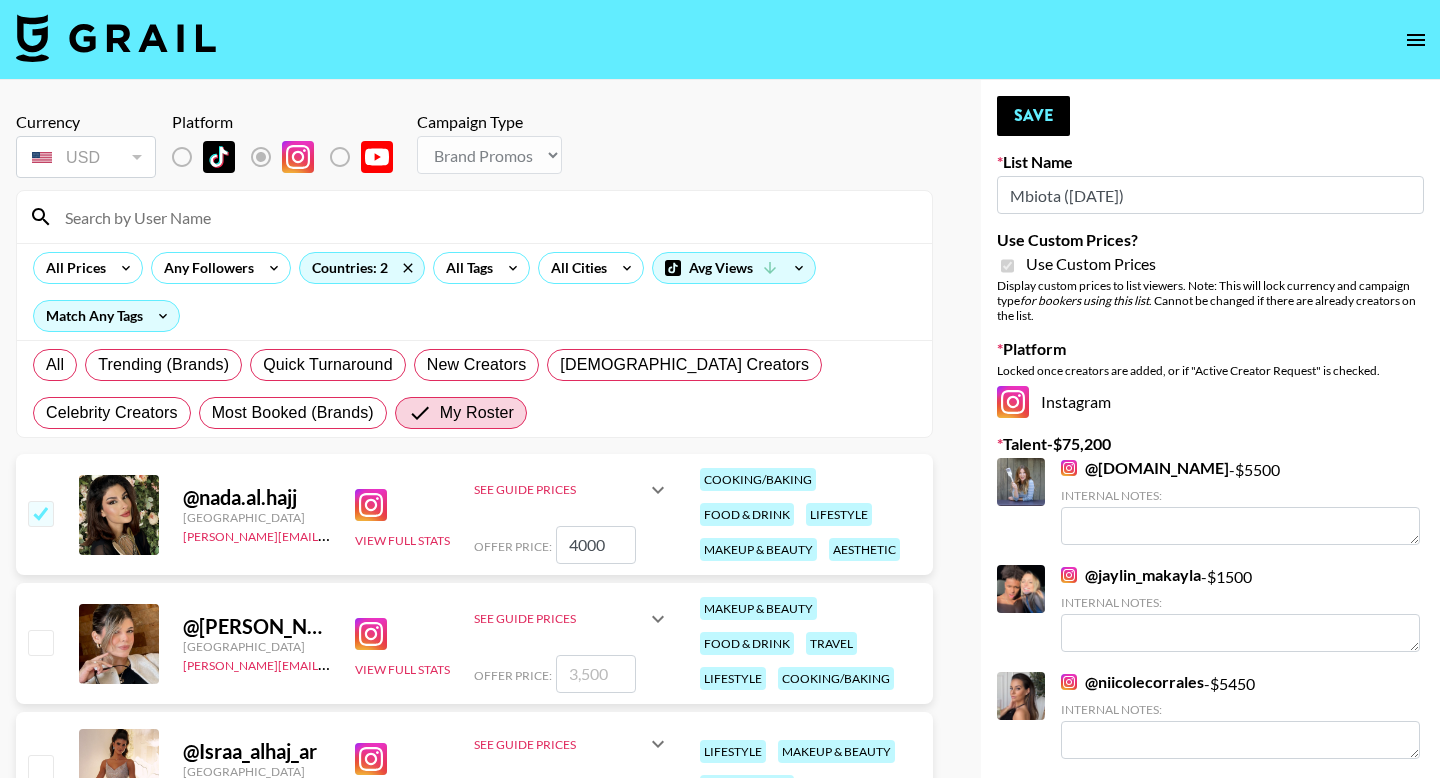 click on "4000" at bounding box center [596, 545] 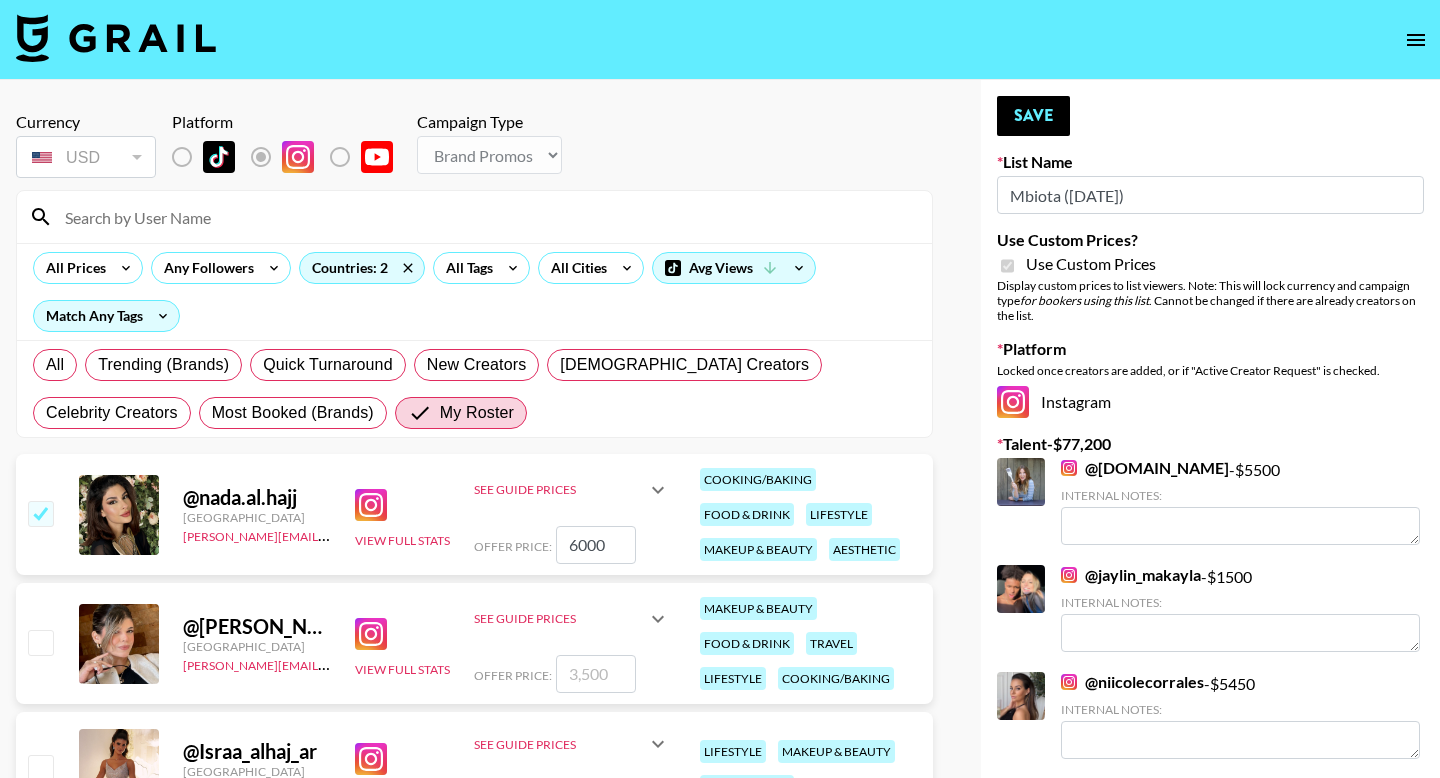type on "6000" 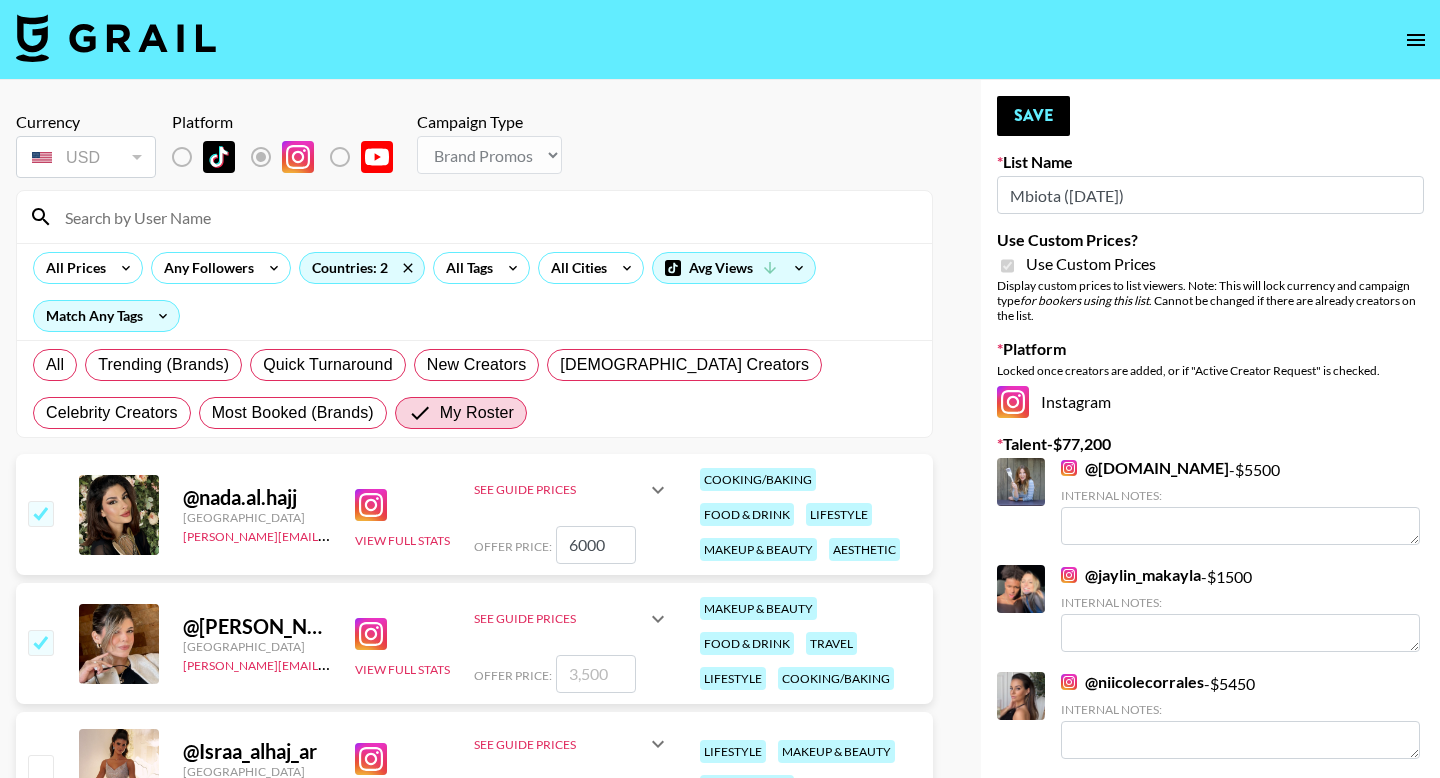 checkbox on "true" 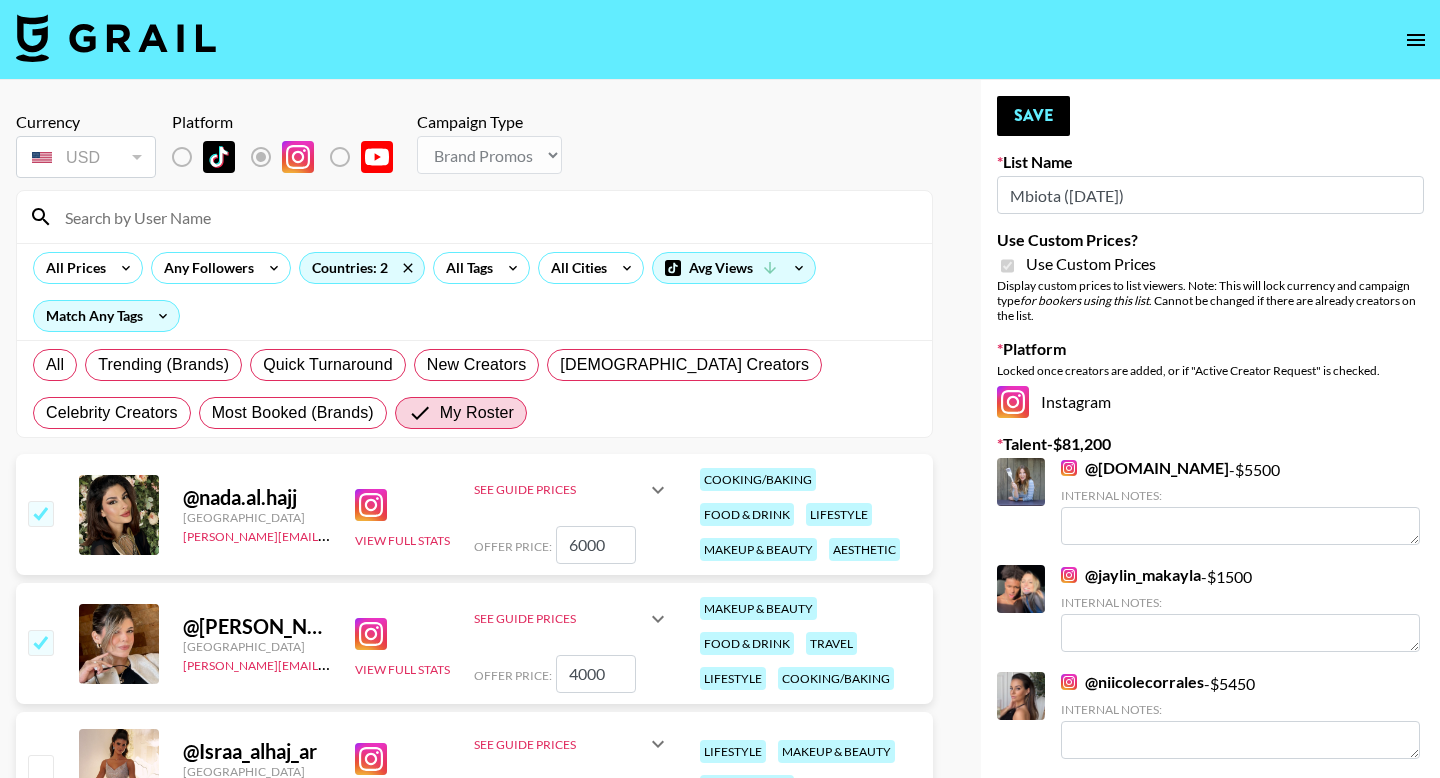 type on "4000" 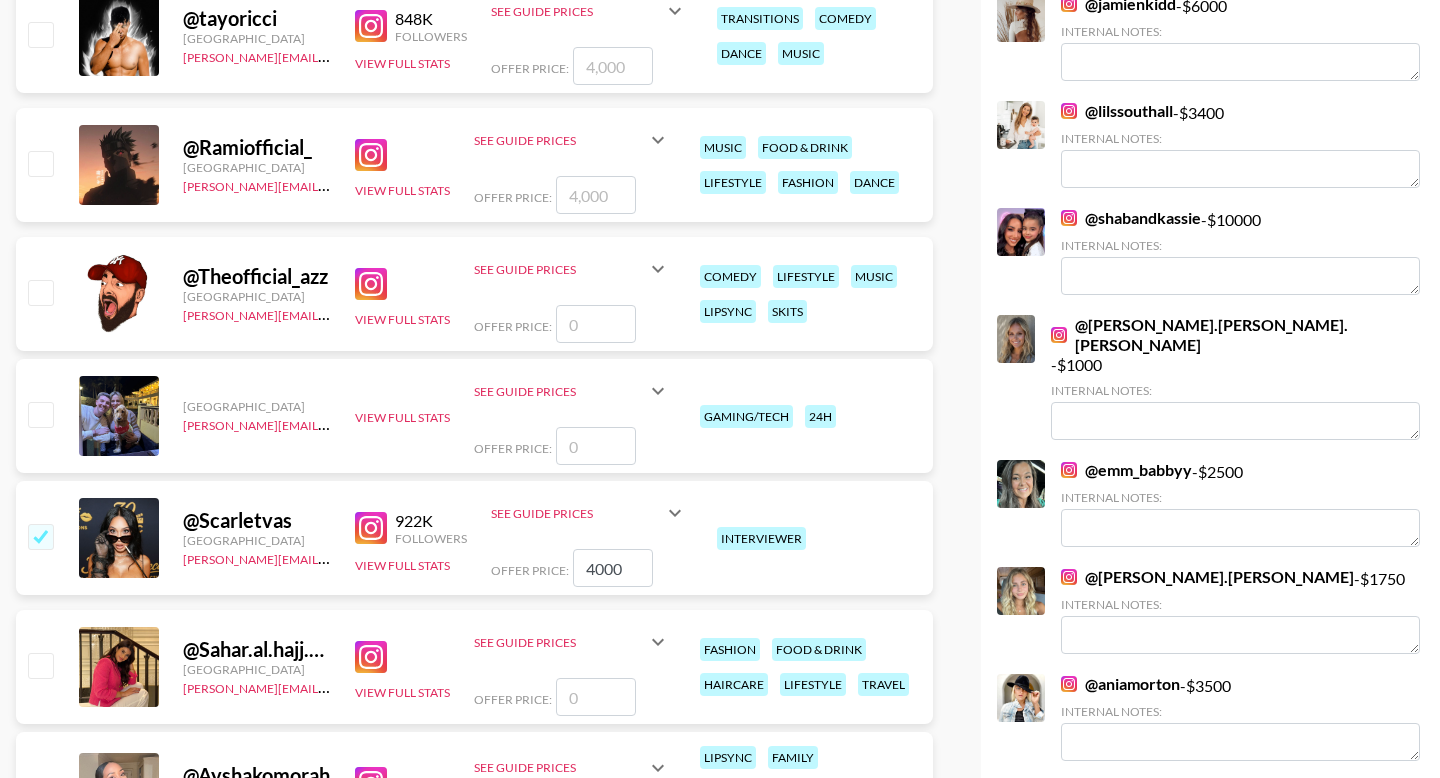scroll, scrollTop: 1268, scrollLeft: 0, axis: vertical 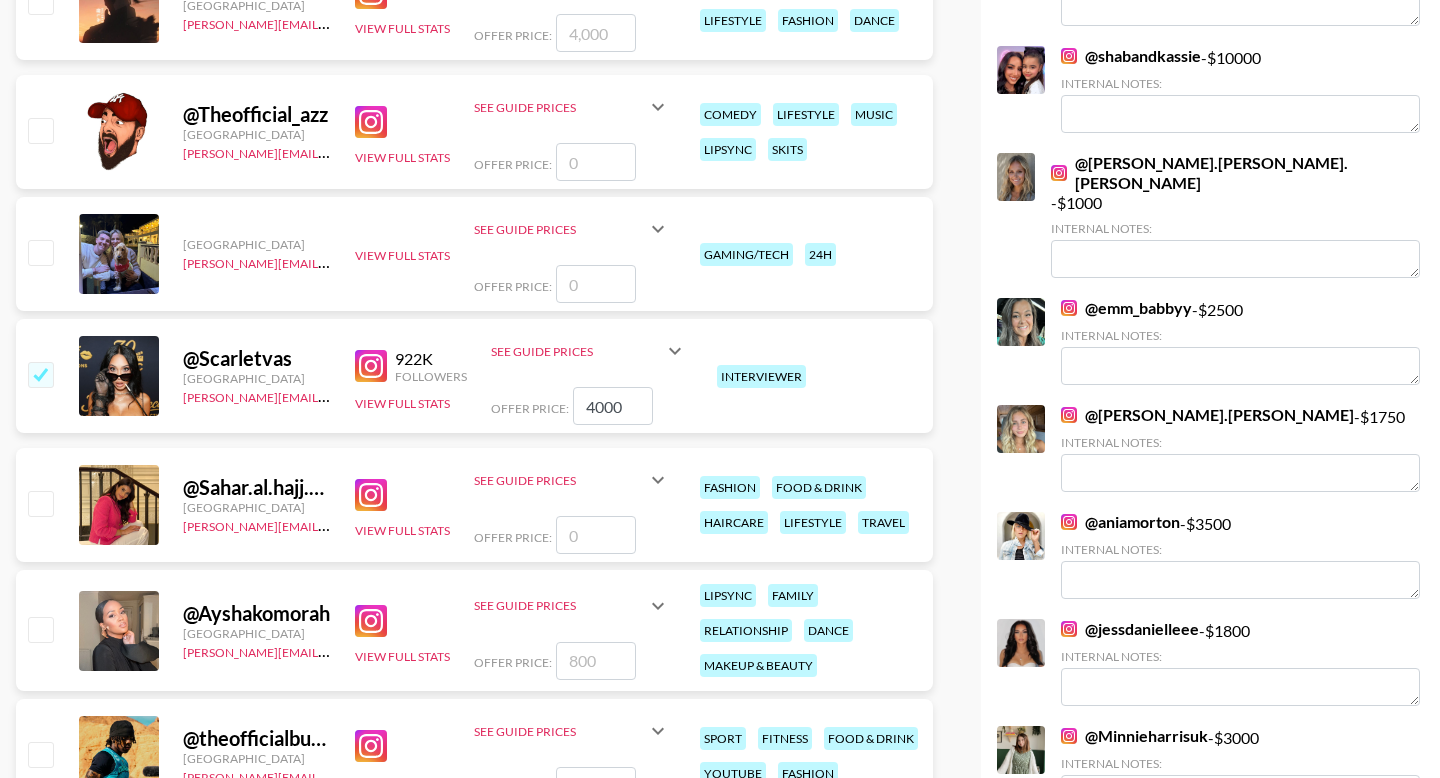 click at bounding box center (596, 535) 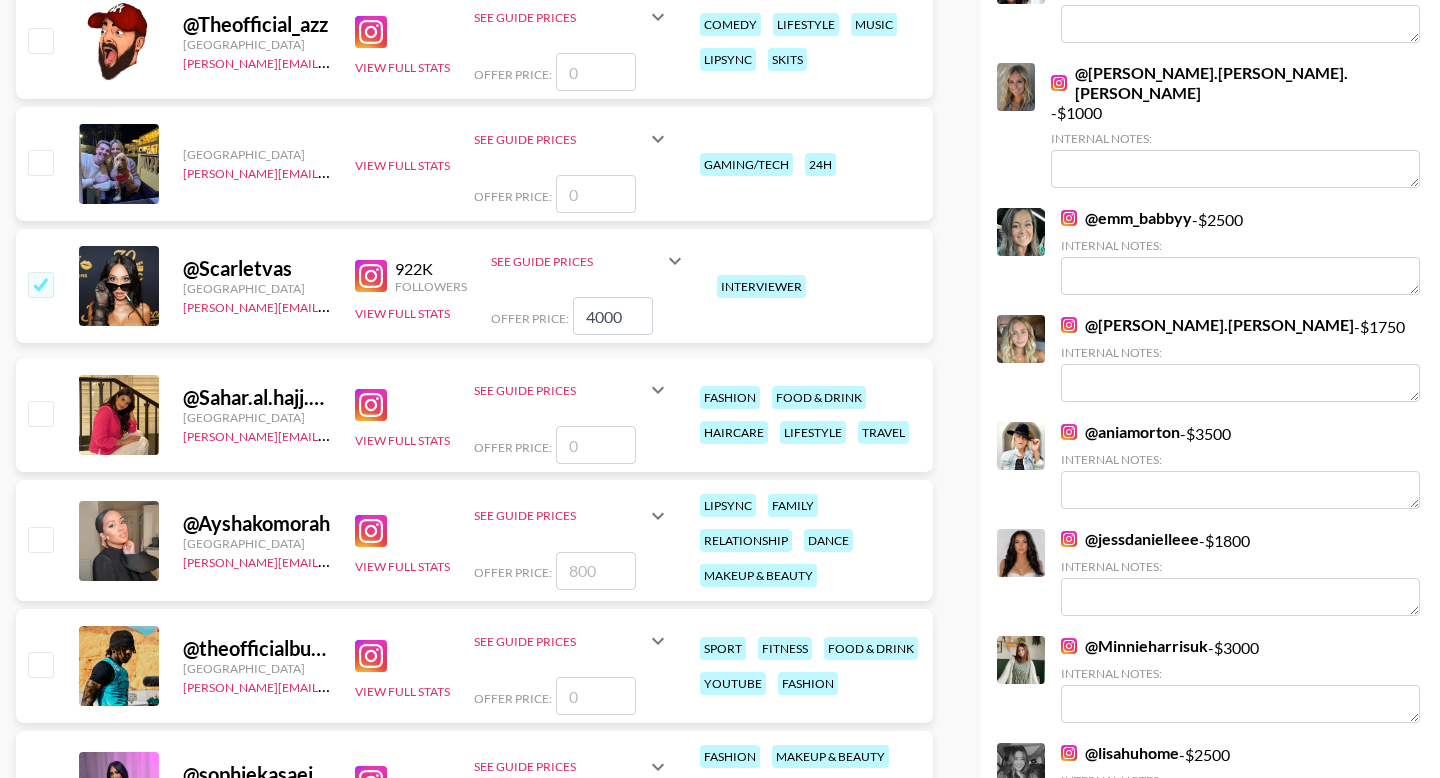 scroll, scrollTop: 1675, scrollLeft: 0, axis: vertical 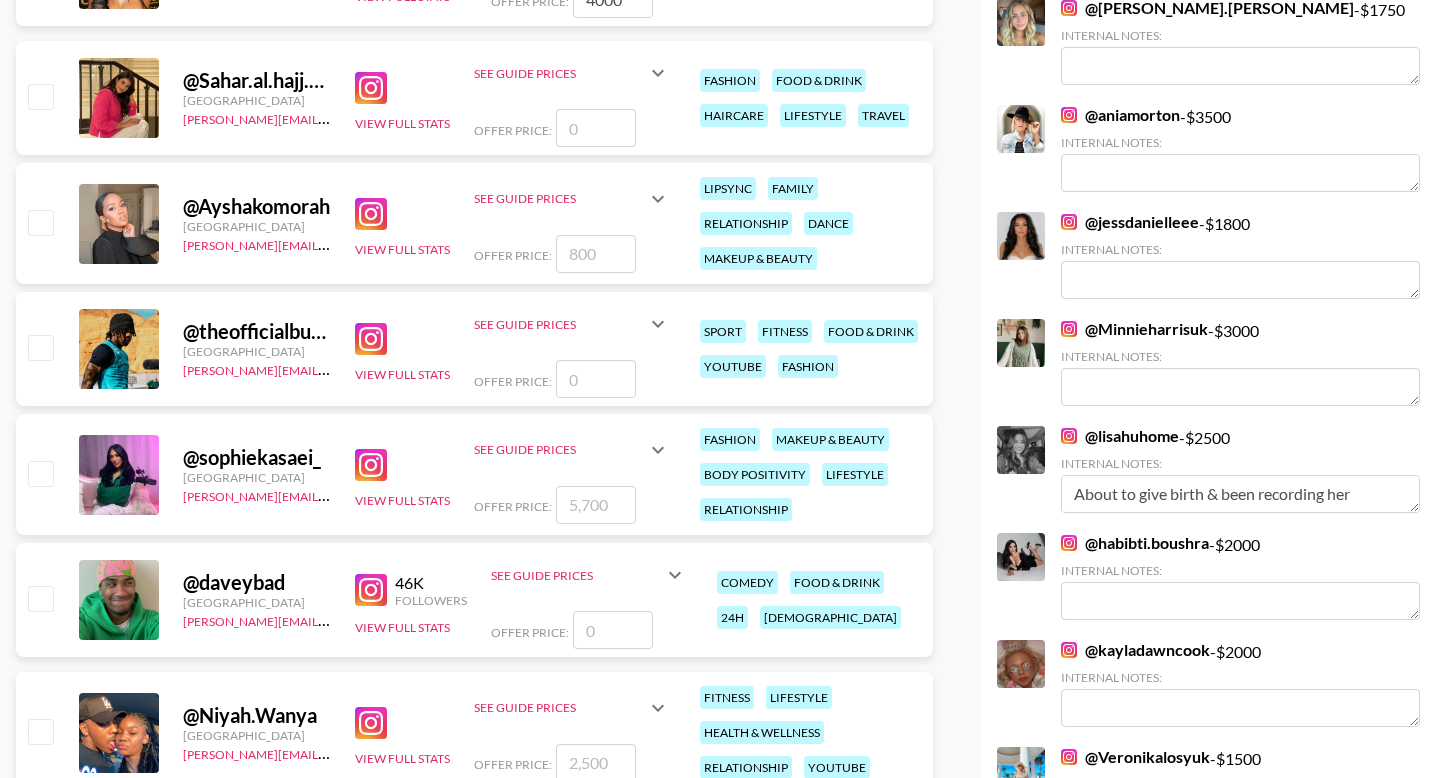 click at bounding box center (596, 128) 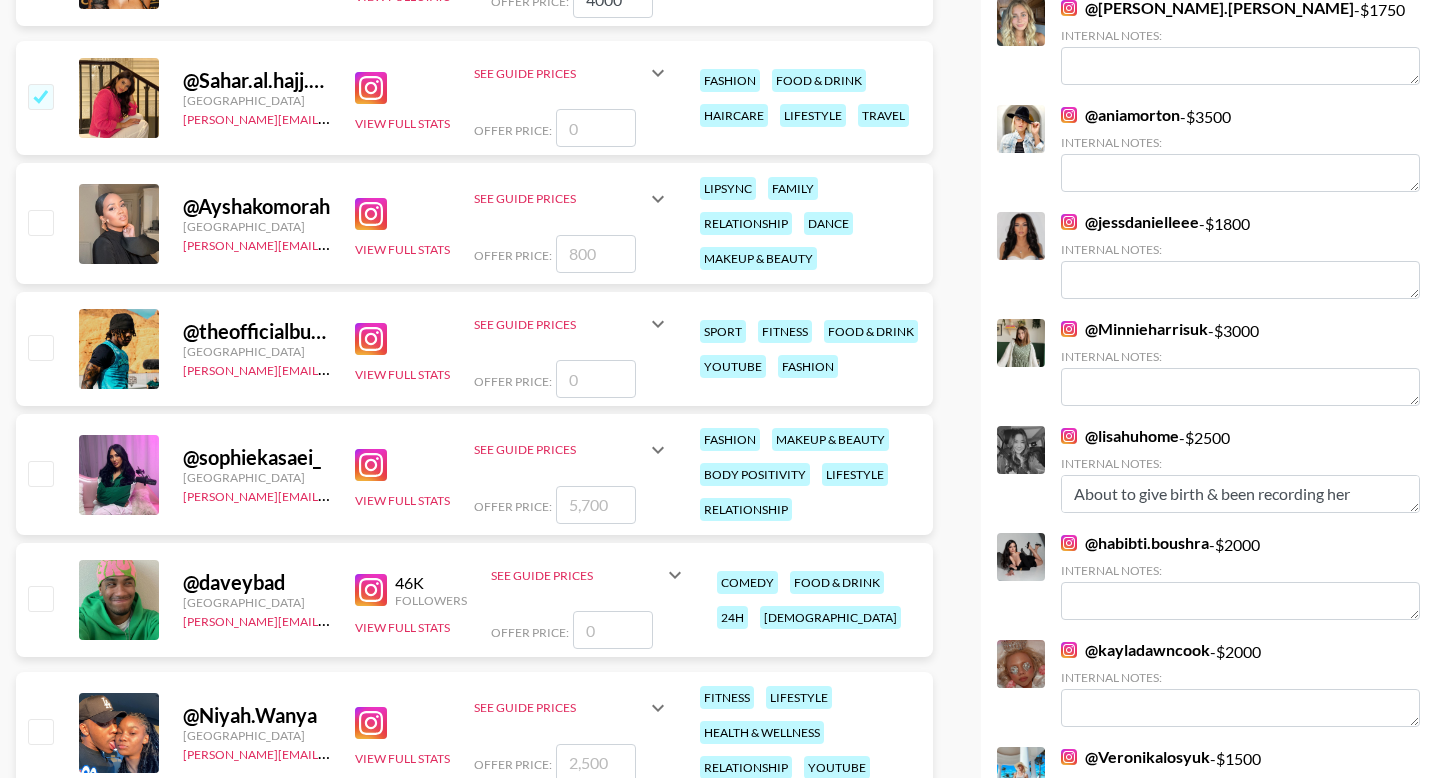 type on "4" 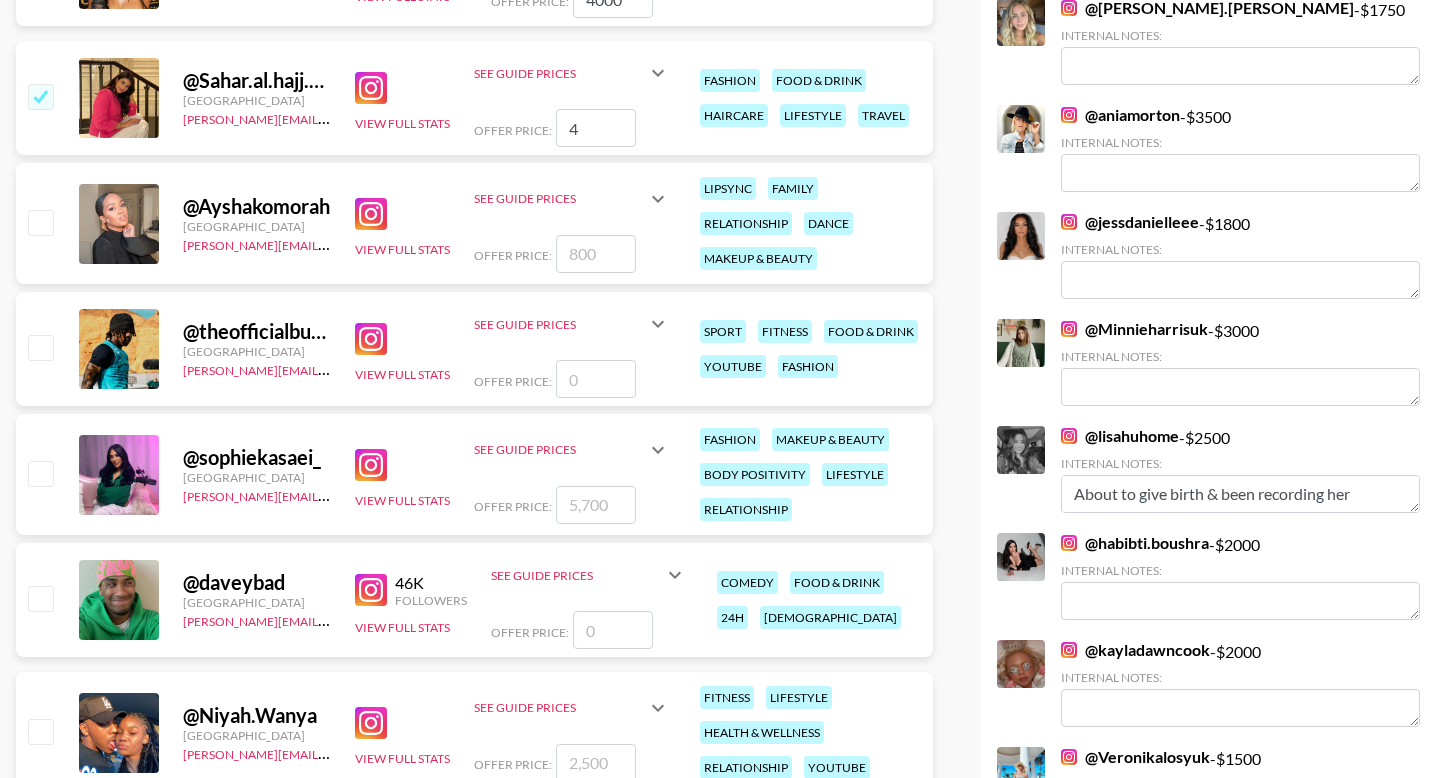 checkbox on "true" 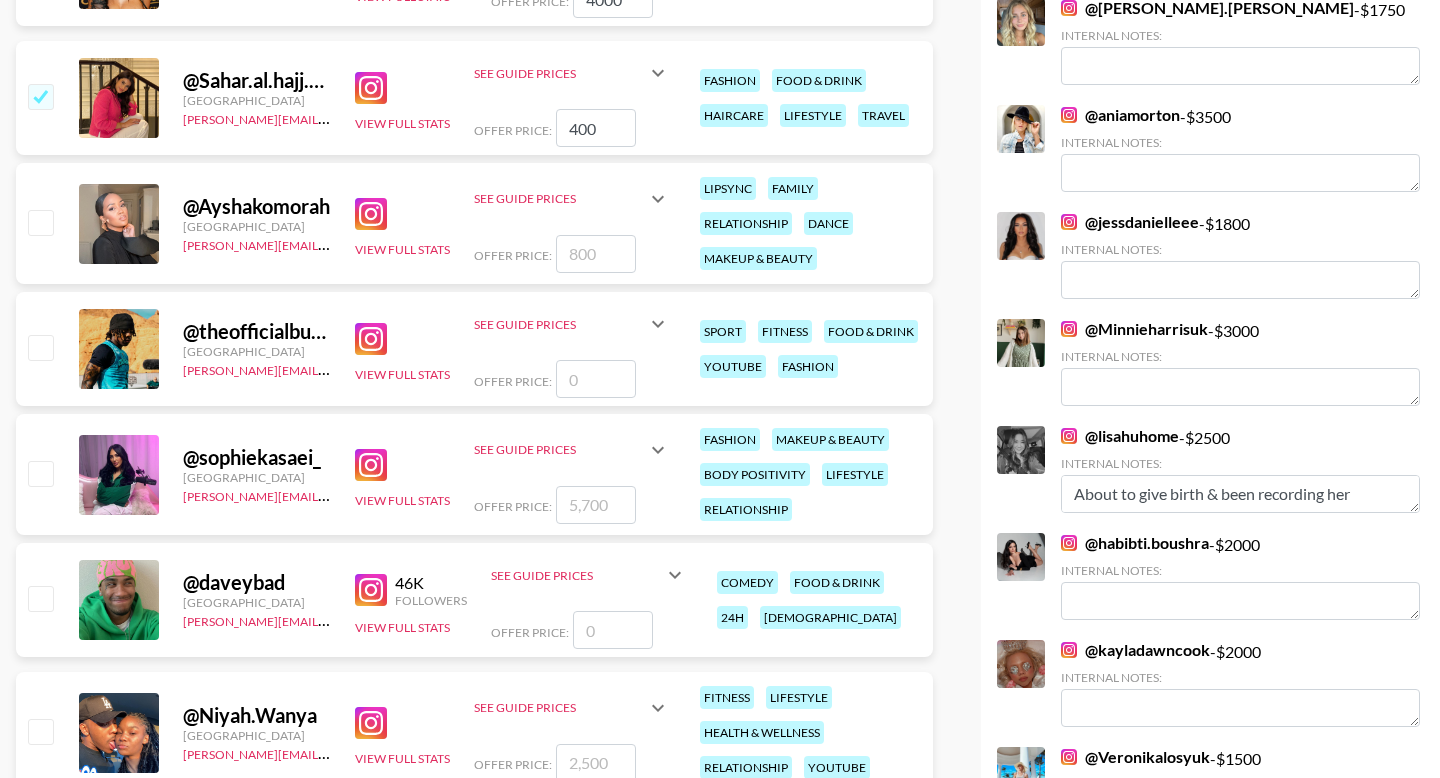 type on "4000" 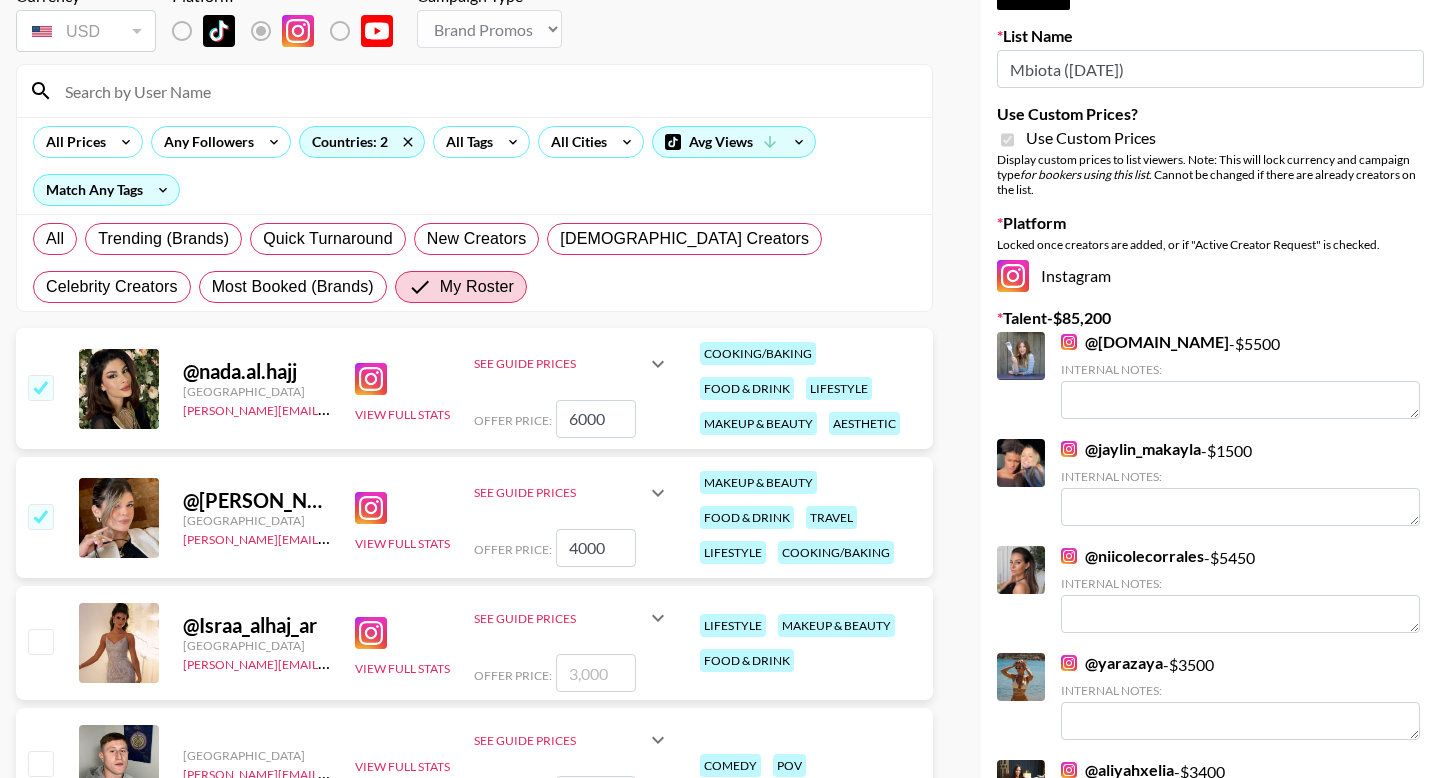 scroll, scrollTop: 0, scrollLeft: 0, axis: both 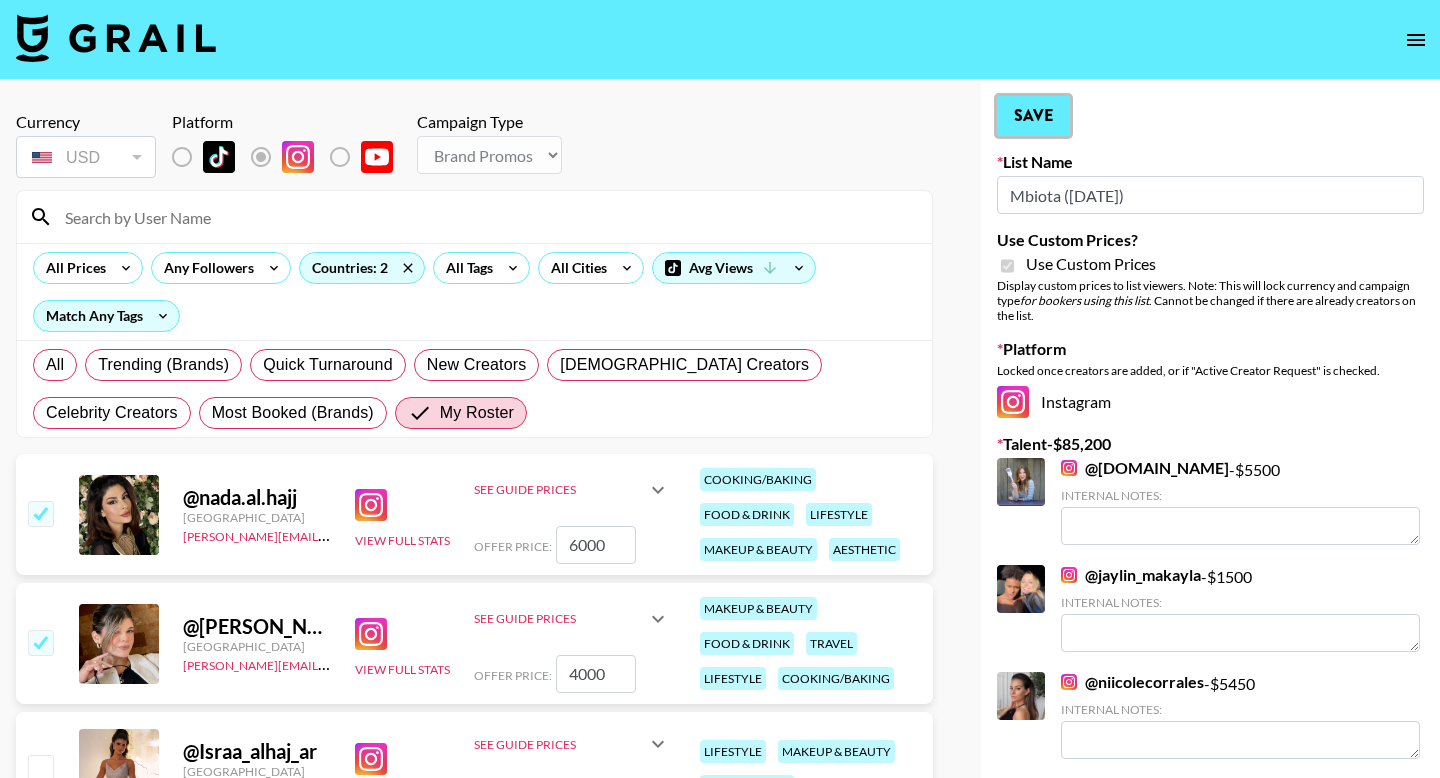 click on "Save" at bounding box center (1033, 116) 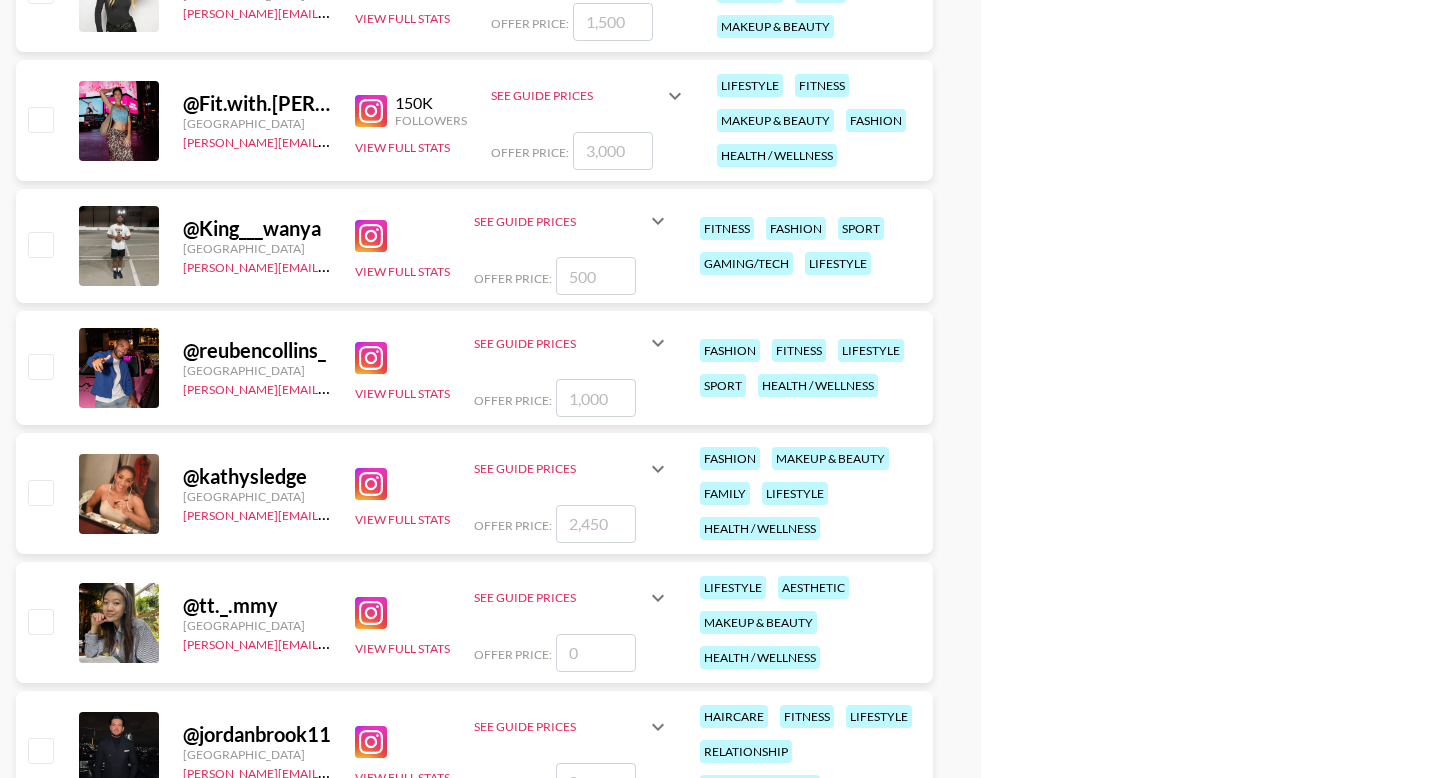 scroll, scrollTop: 4907, scrollLeft: 0, axis: vertical 